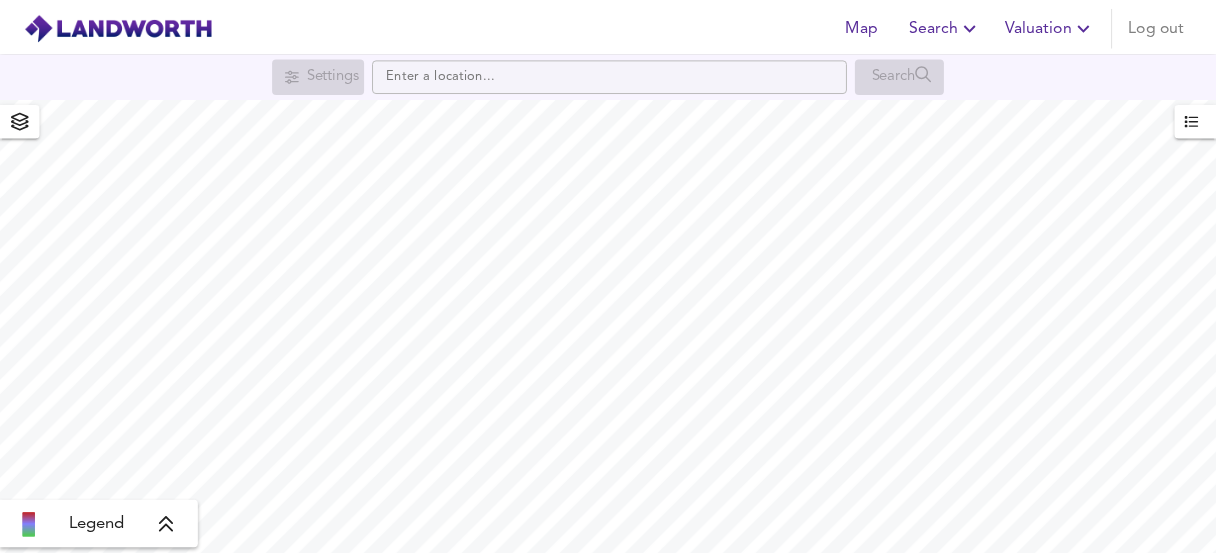 scroll, scrollTop: 0, scrollLeft: 0, axis: both 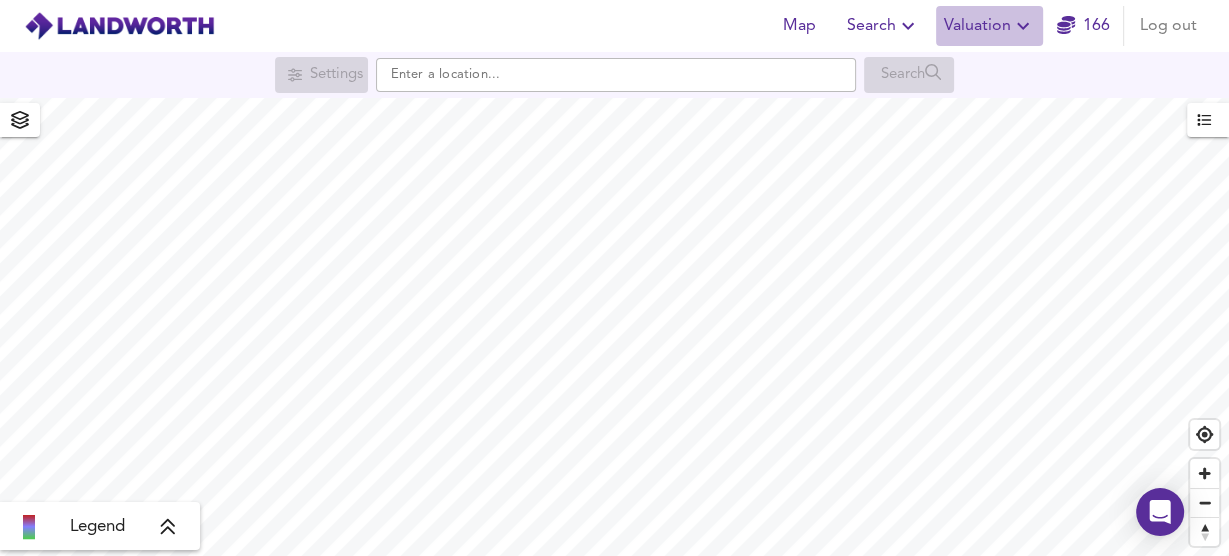 click 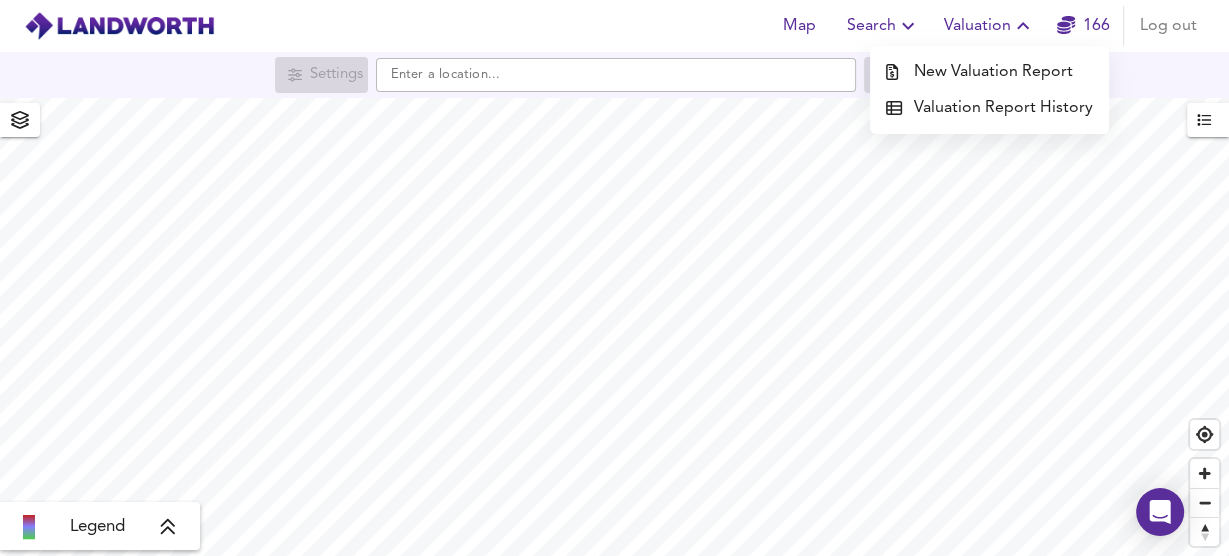 click on "Valuation Report History" at bounding box center [989, 108] 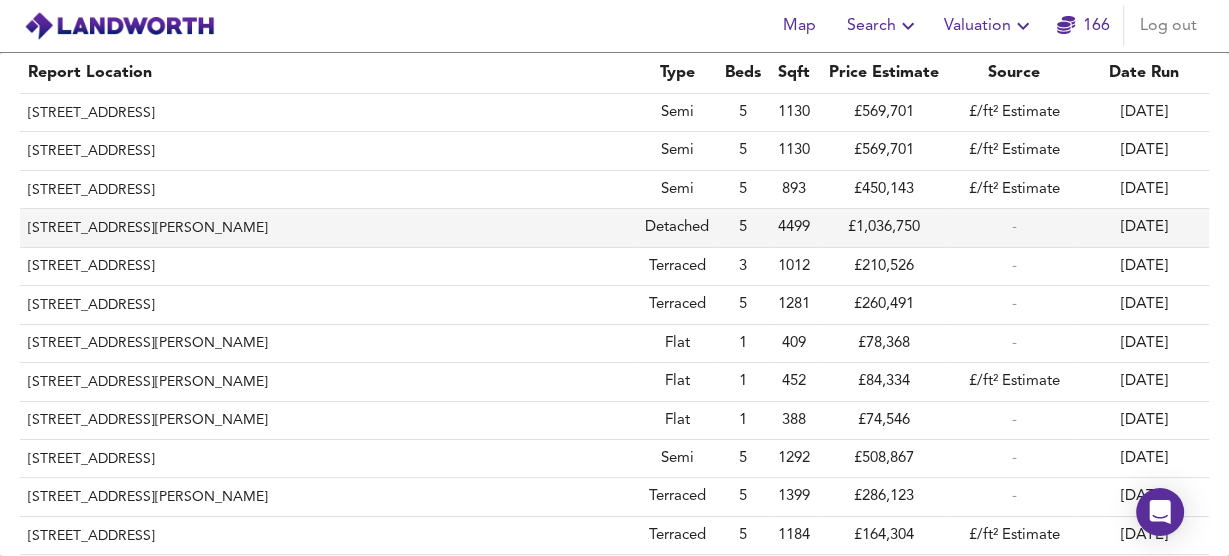 click on "[STREET_ADDRESS][PERSON_NAME]" at bounding box center [328, 228] 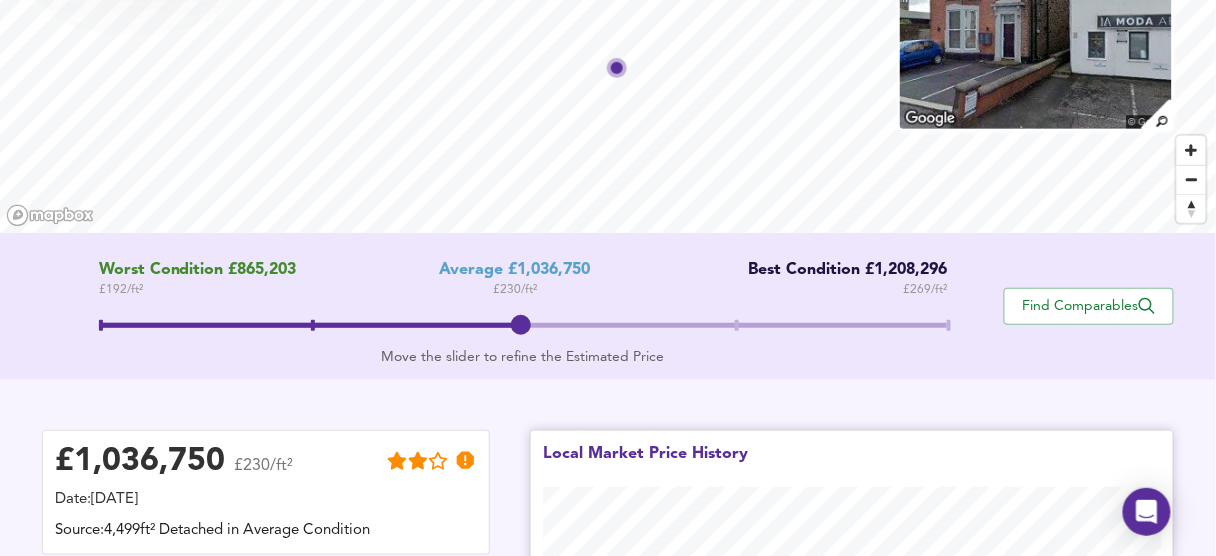 scroll, scrollTop: 400, scrollLeft: 0, axis: vertical 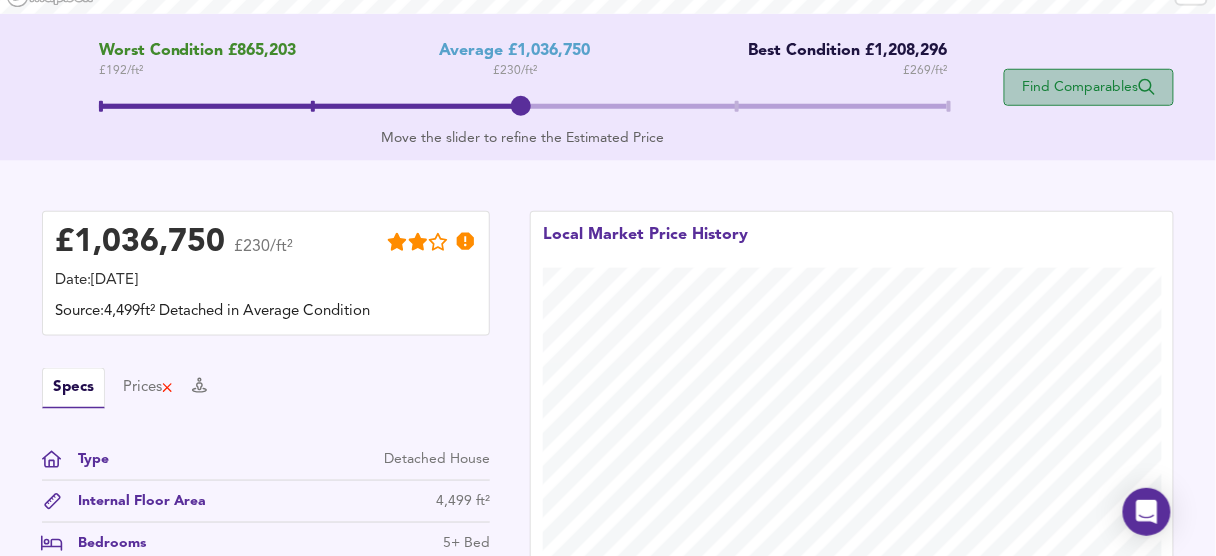 click on "Find Comparables" at bounding box center (1089, 87) 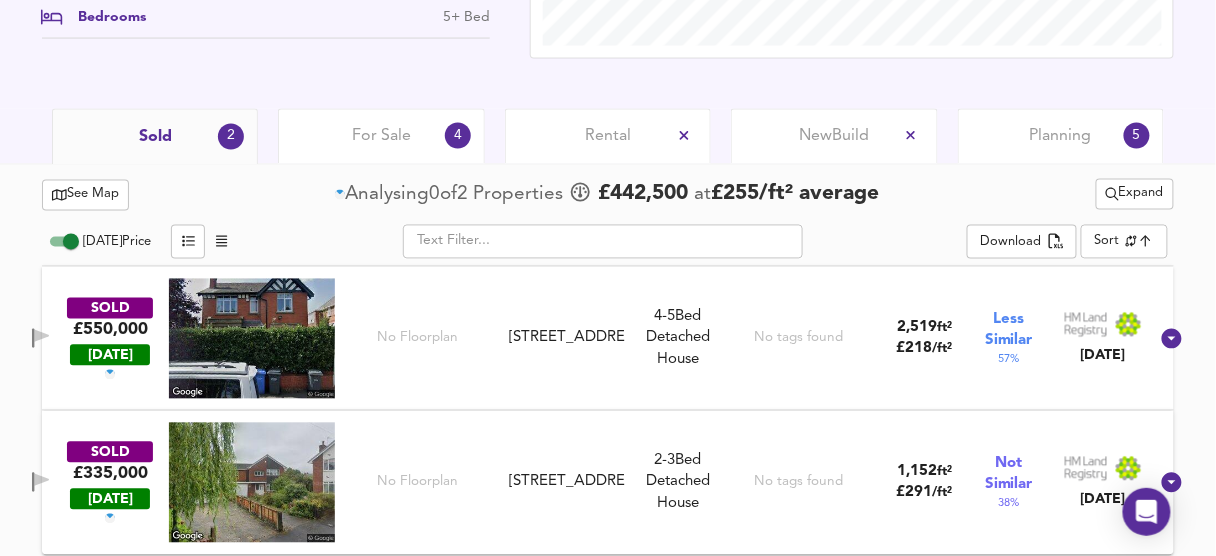 scroll, scrollTop: 852, scrollLeft: 0, axis: vertical 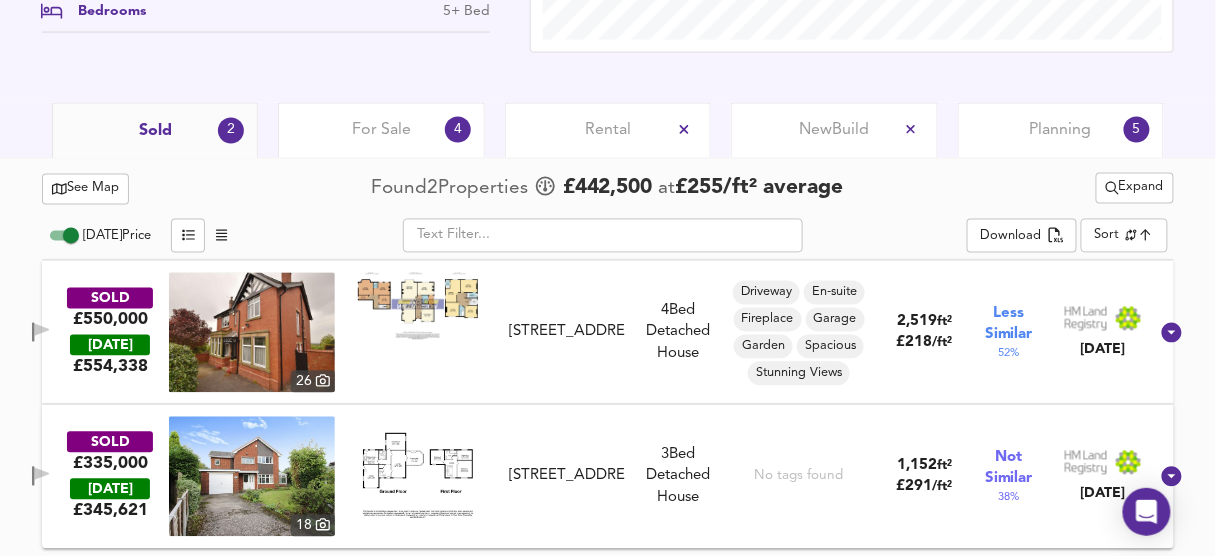 click at bounding box center (603, 236) 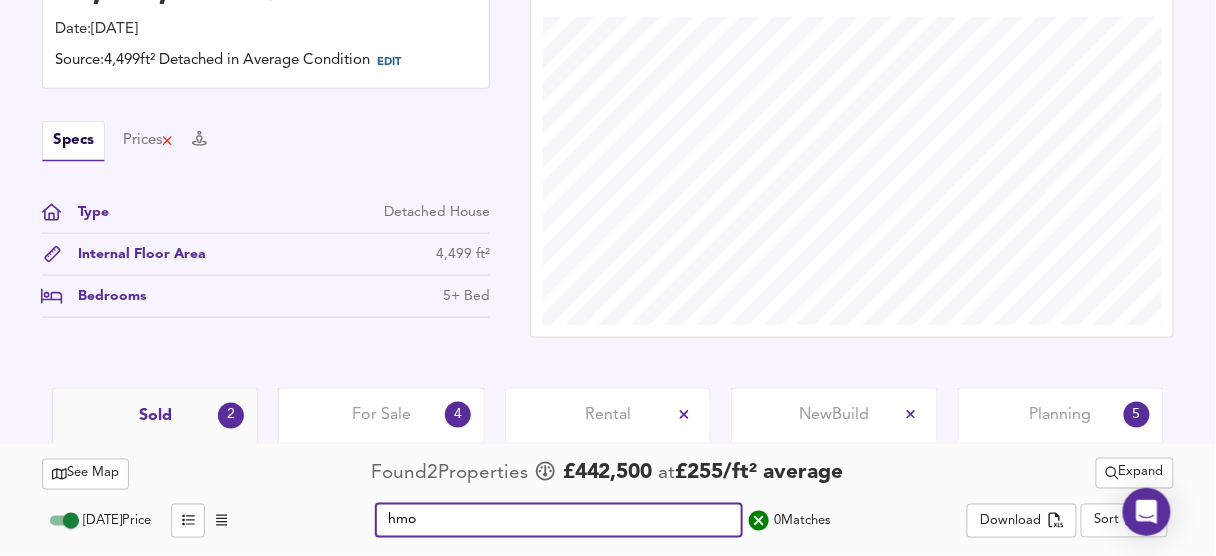 scroll, scrollTop: 564, scrollLeft: 0, axis: vertical 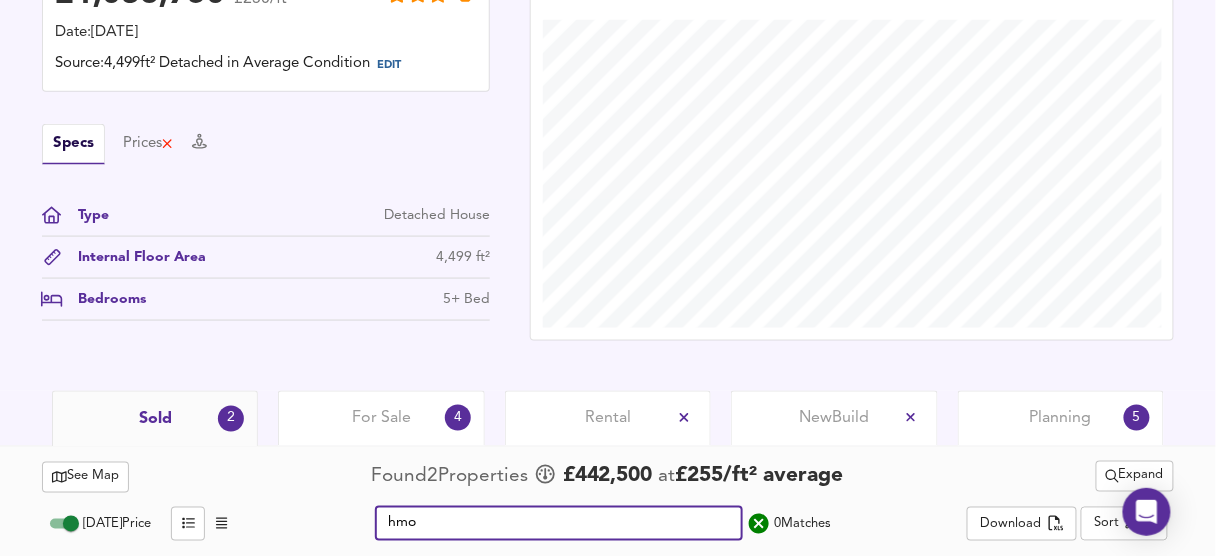 type on "hmo" 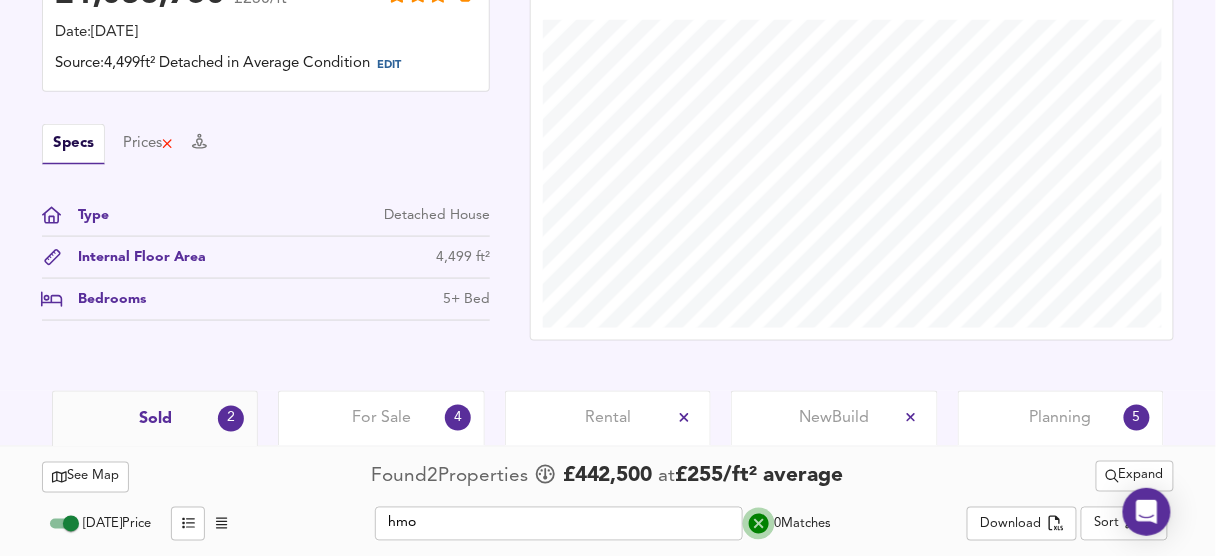 click 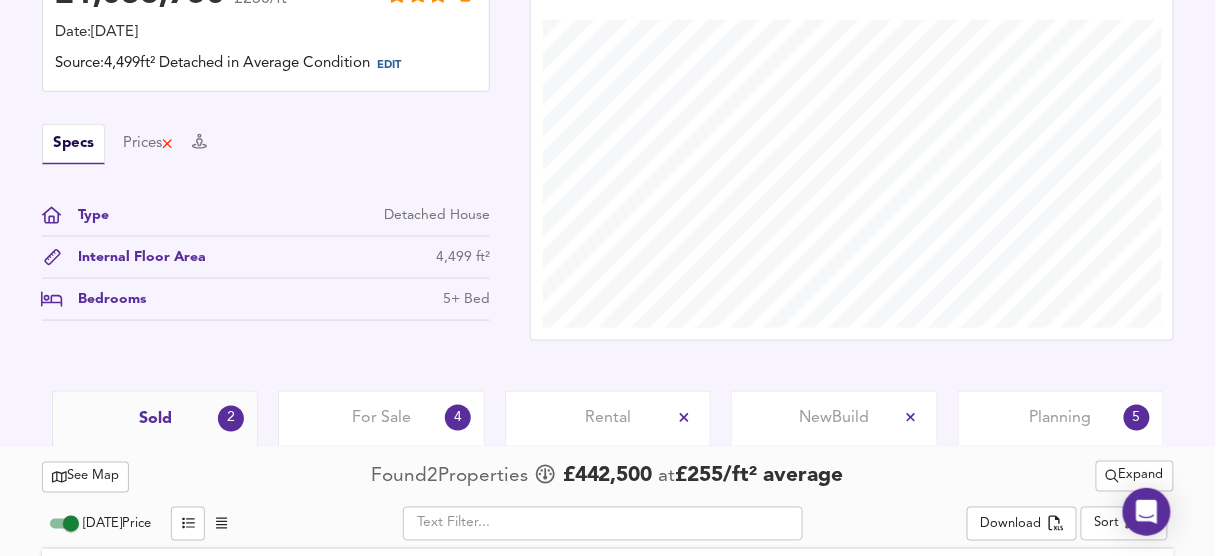 scroll, scrollTop: 852, scrollLeft: 0, axis: vertical 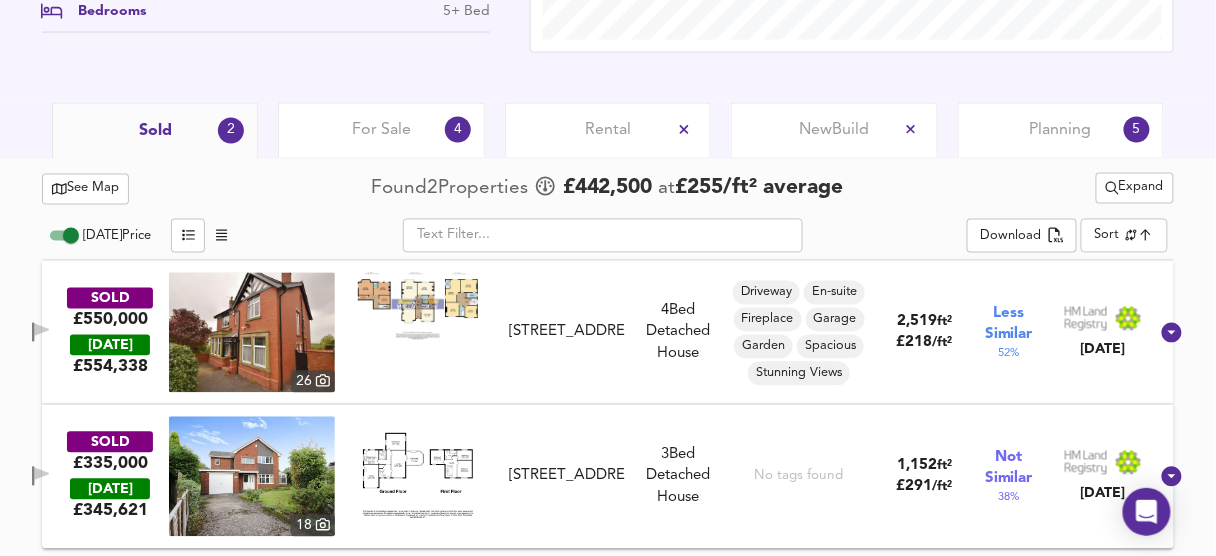 click at bounding box center (418, 306) 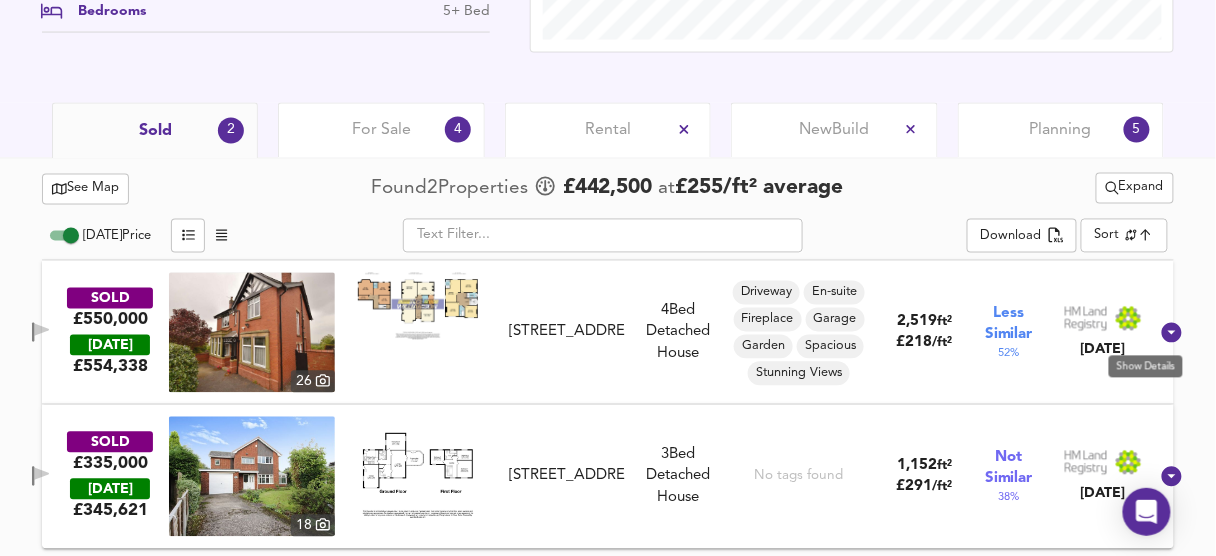 click 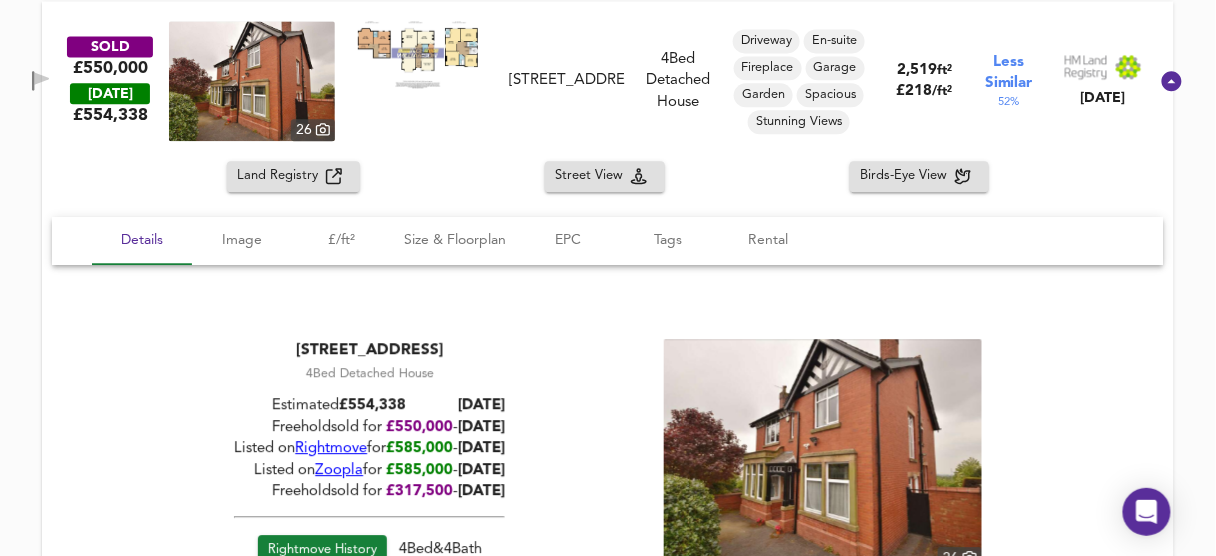 scroll, scrollTop: 1172, scrollLeft: 0, axis: vertical 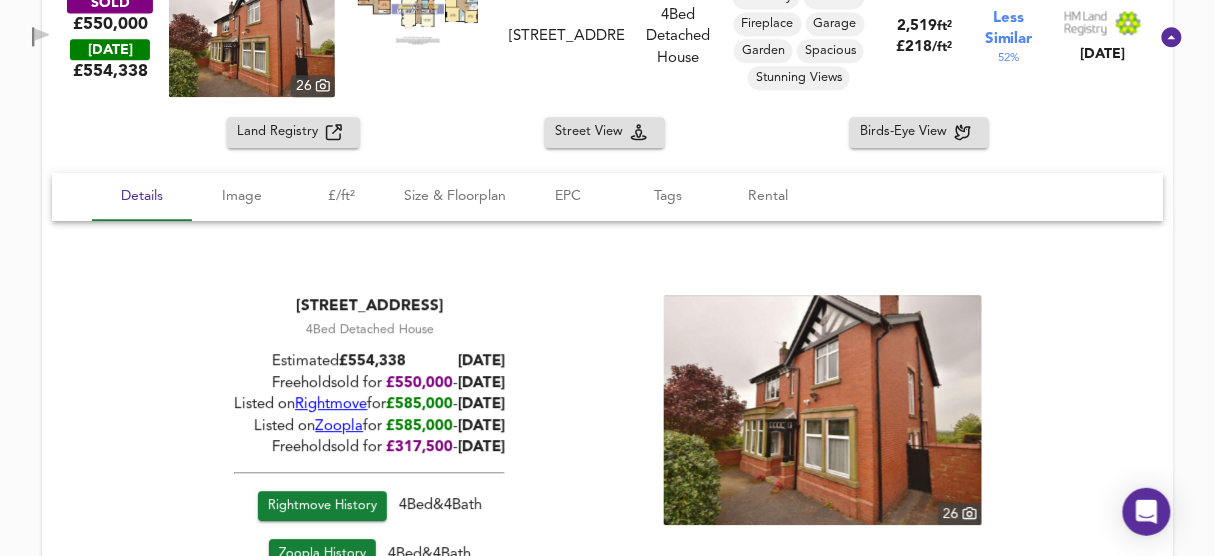 click on "Rightmove" at bounding box center [331, 404] 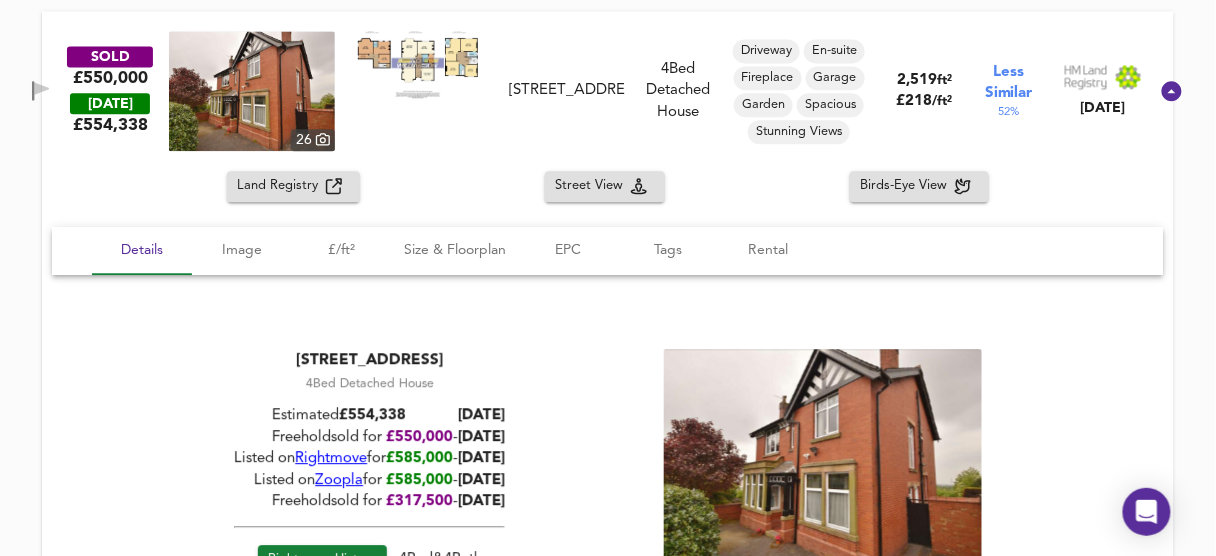 scroll, scrollTop: 1092, scrollLeft: 0, axis: vertical 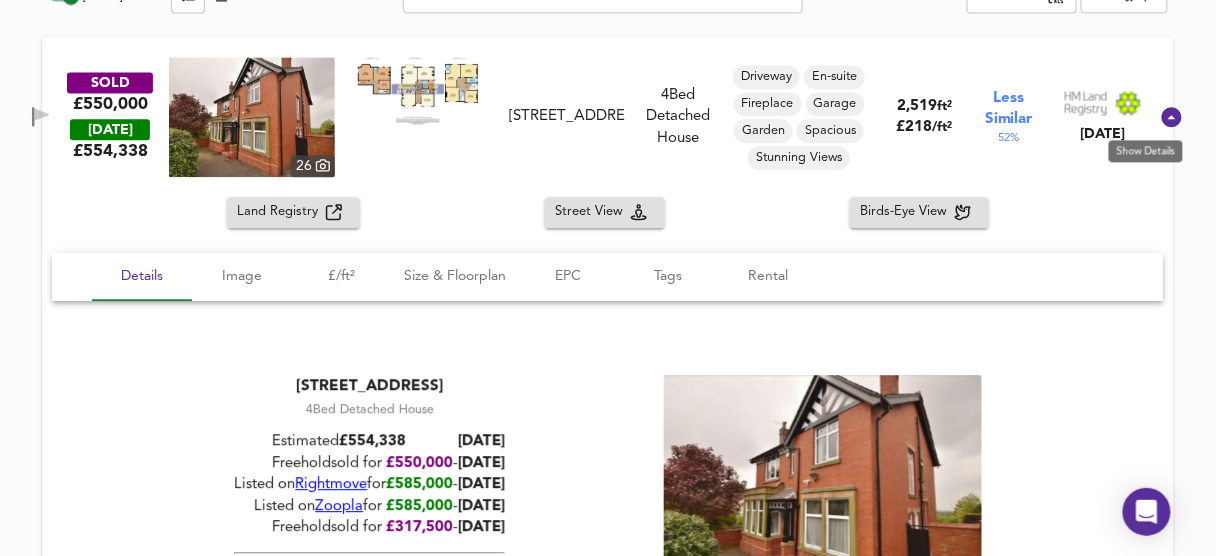 click 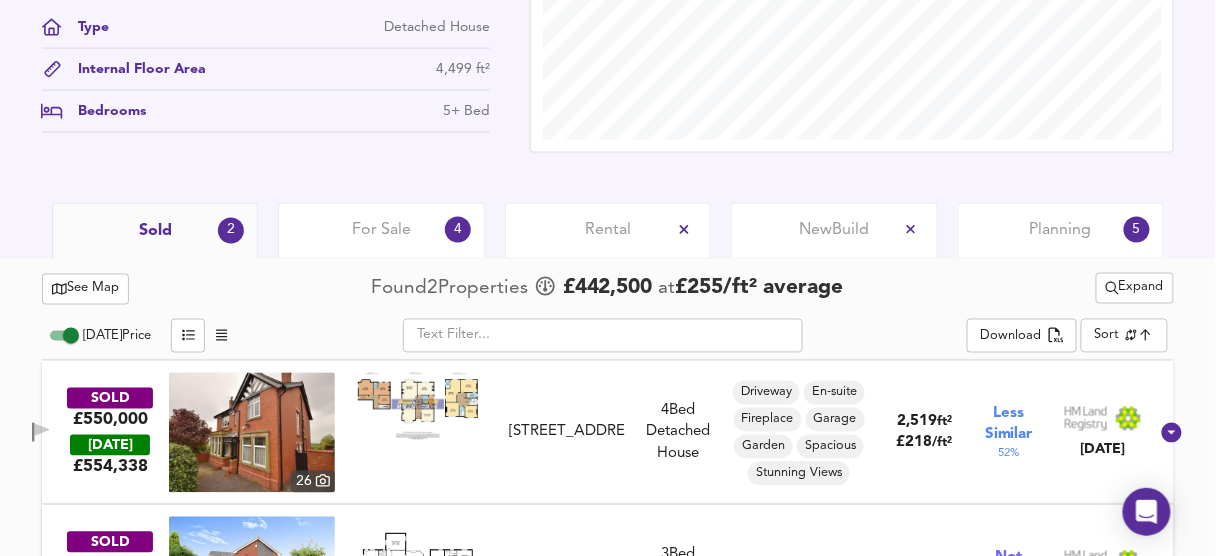 scroll, scrollTop: 852, scrollLeft: 0, axis: vertical 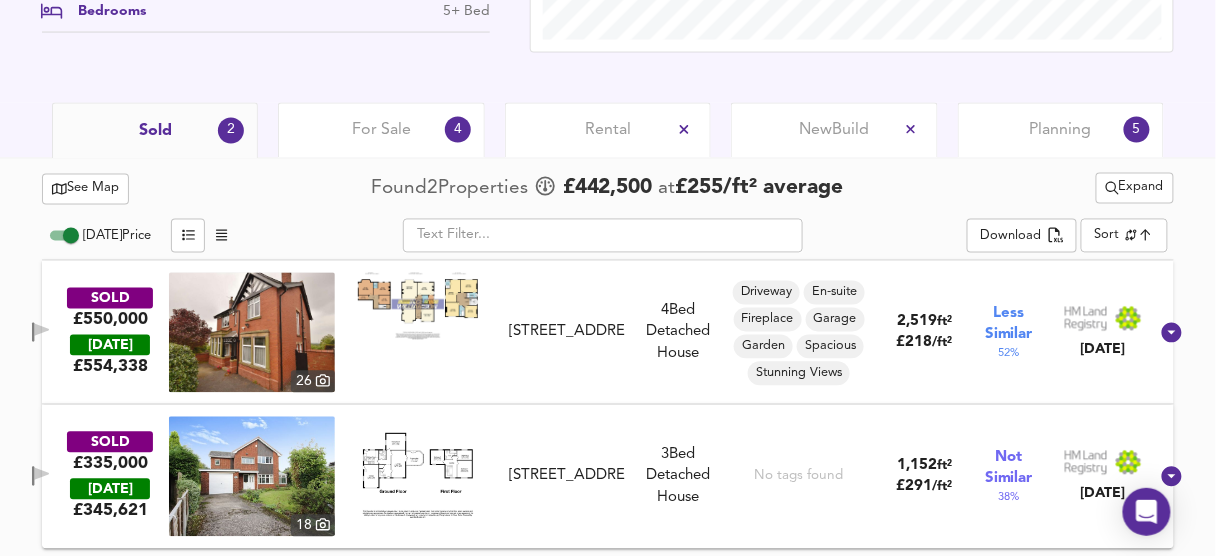 click on "For Sale" at bounding box center (381, 131) 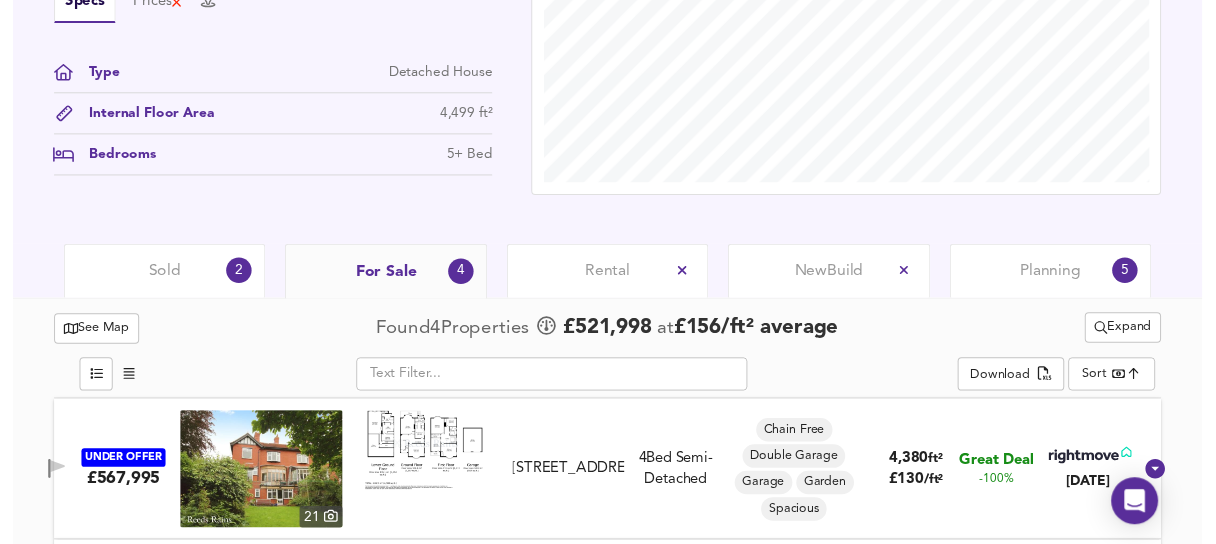 scroll, scrollTop: 692, scrollLeft: 0, axis: vertical 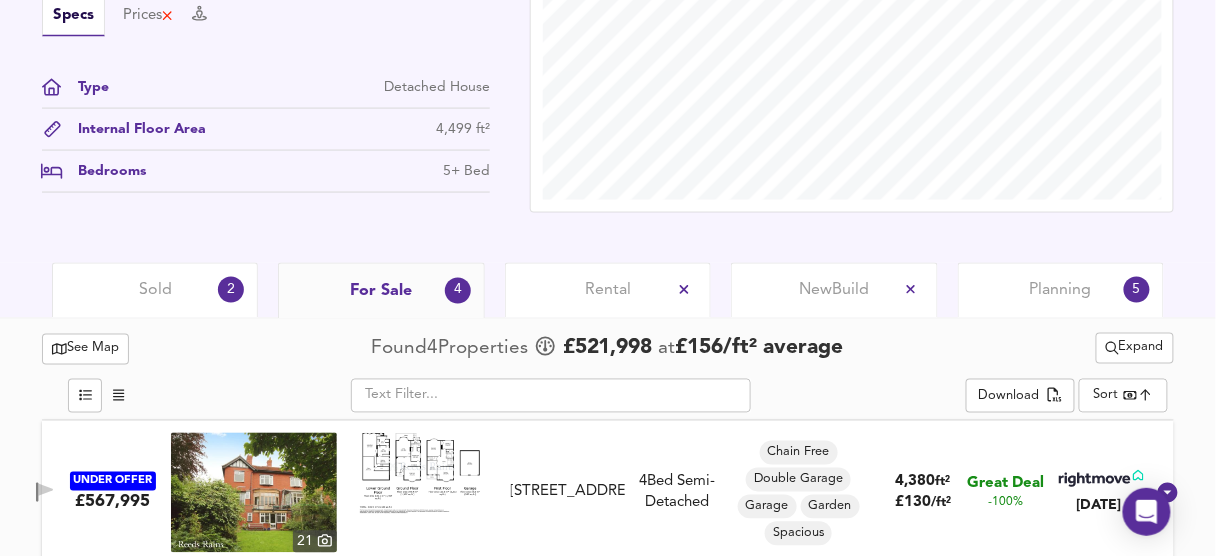 click on "Sold" at bounding box center [155, 291] 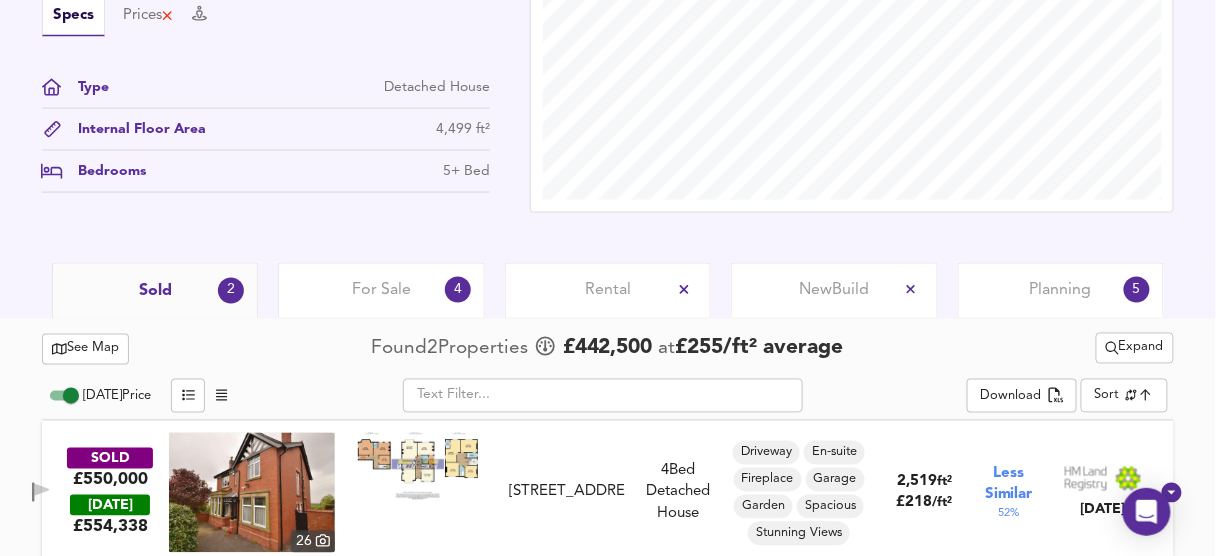 click on "Expand" at bounding box center (1135, 348) 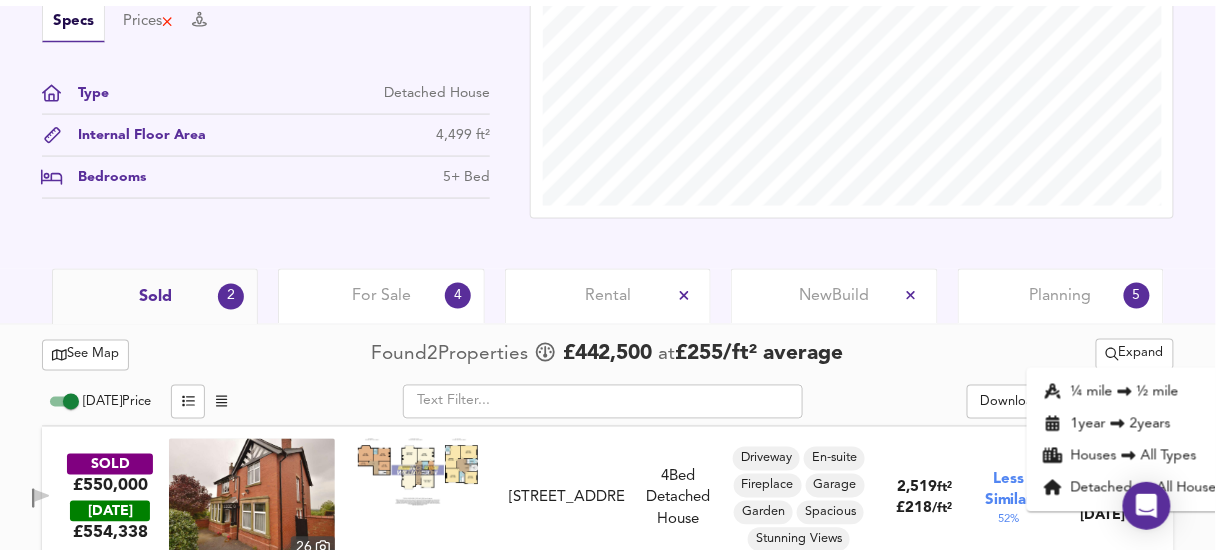 scroll, scrollTop: 772, scrollLeft: 0, axis: vertical 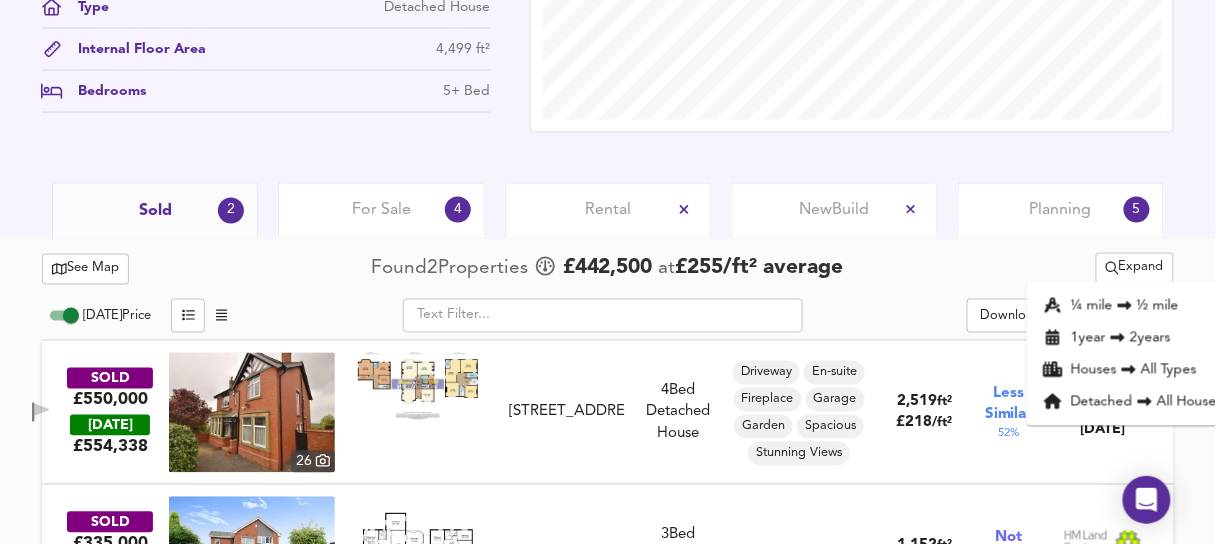 click on "¼ mile ½ mile" at bounding box center [1133, 306] 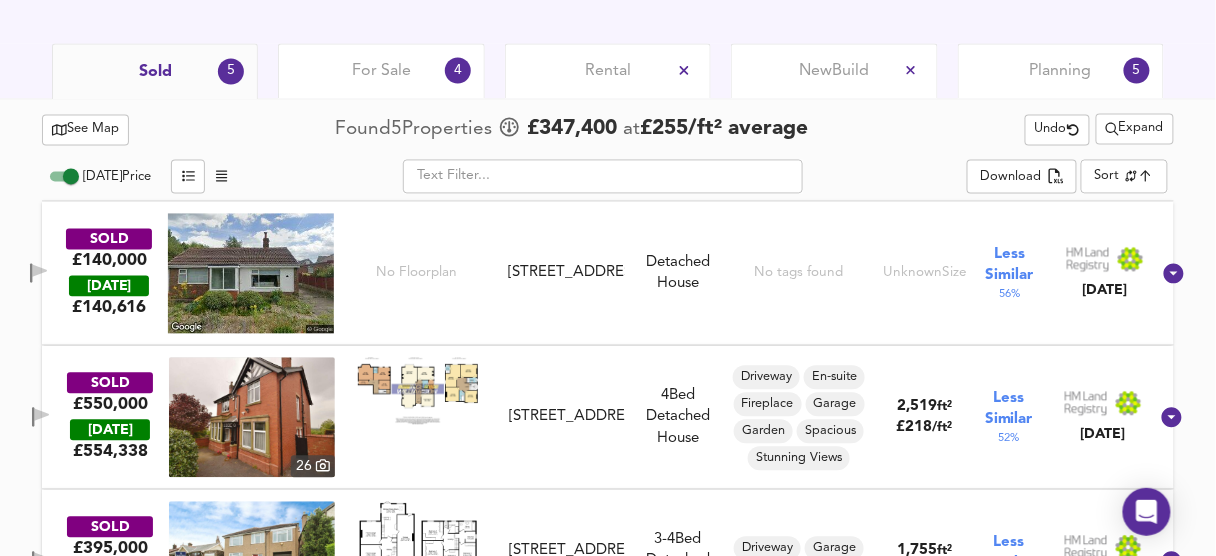 scroll, scrollTop: 964, scrollLeft: 0, axis: vertical 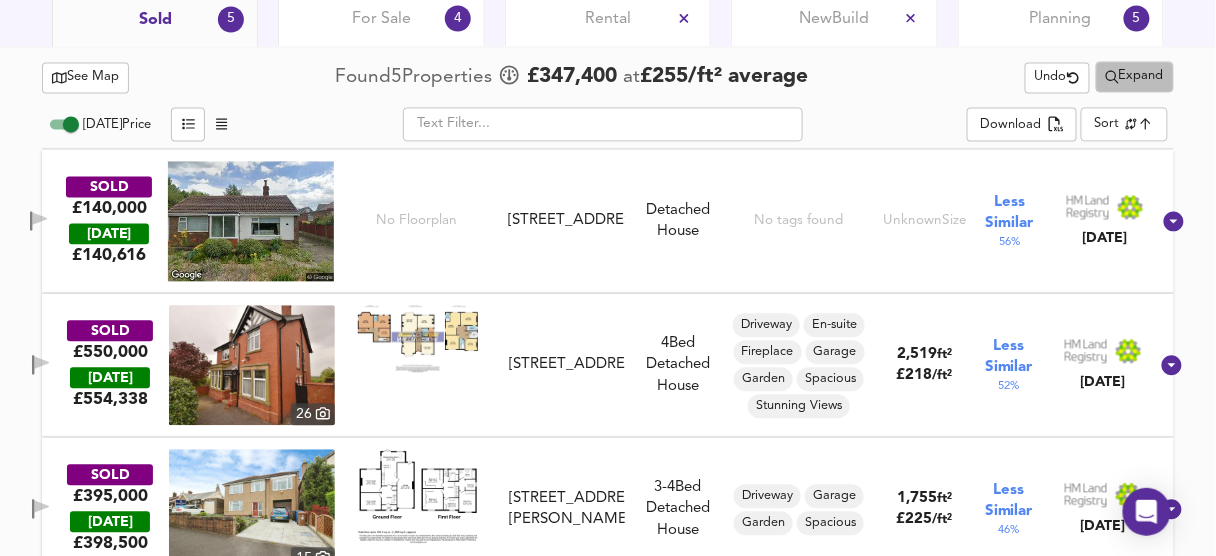 click on "Expand" at bounding box center (1135, 76) 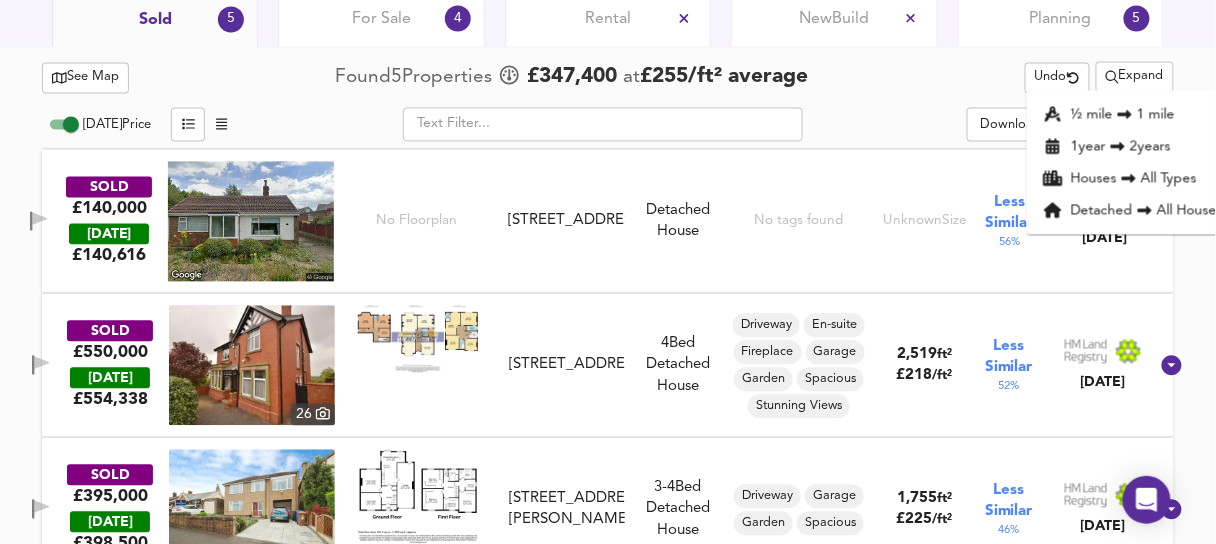click 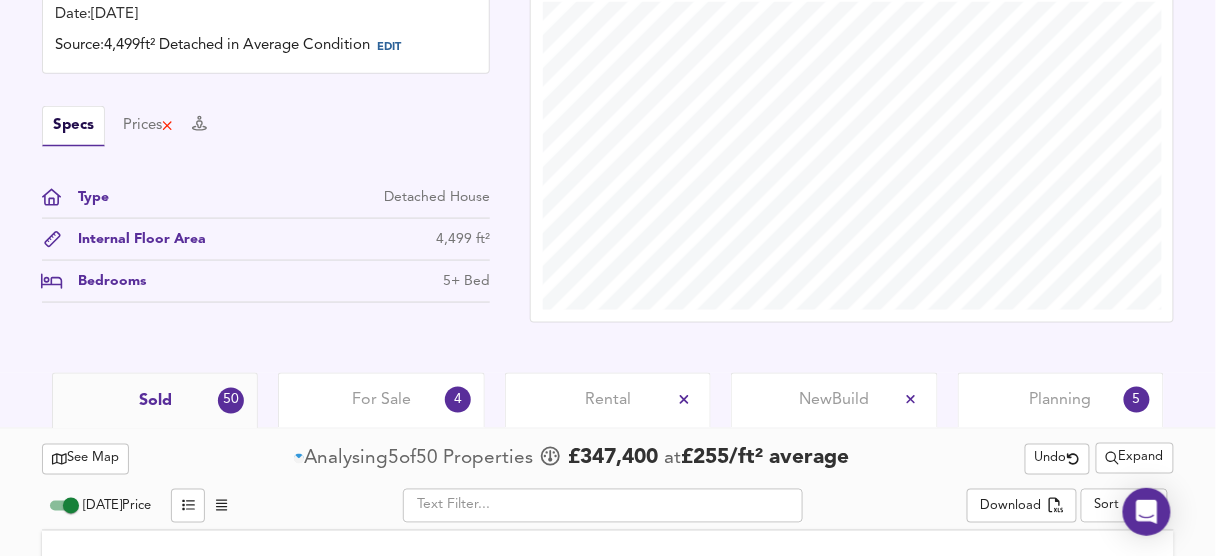 scroll, scrollTop: 964, scrollLeft: 0, axis: vertical 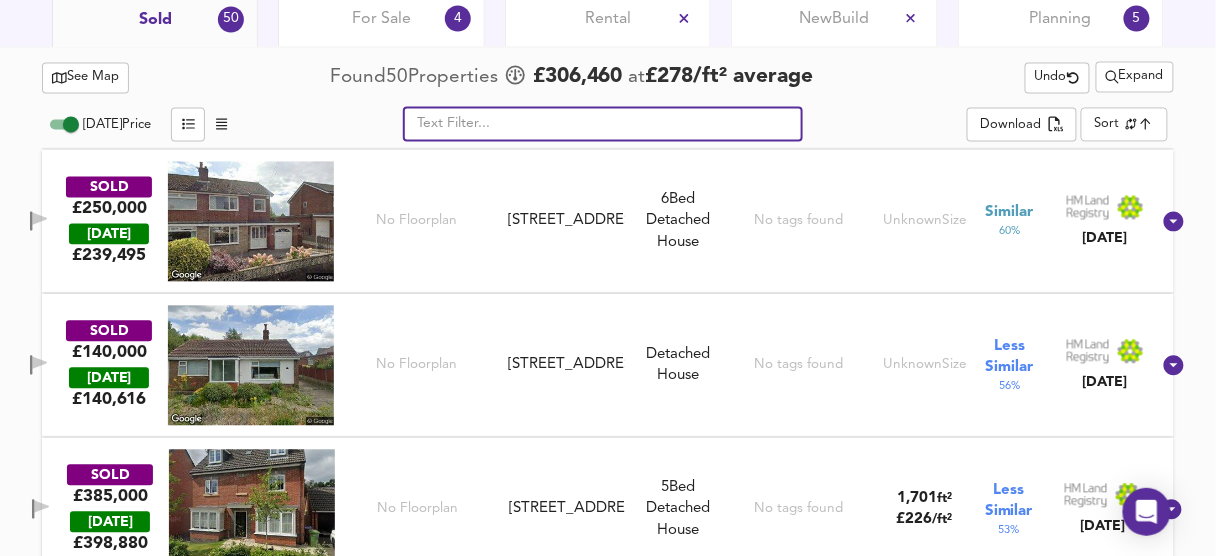 click at bounding box center [603, 124] 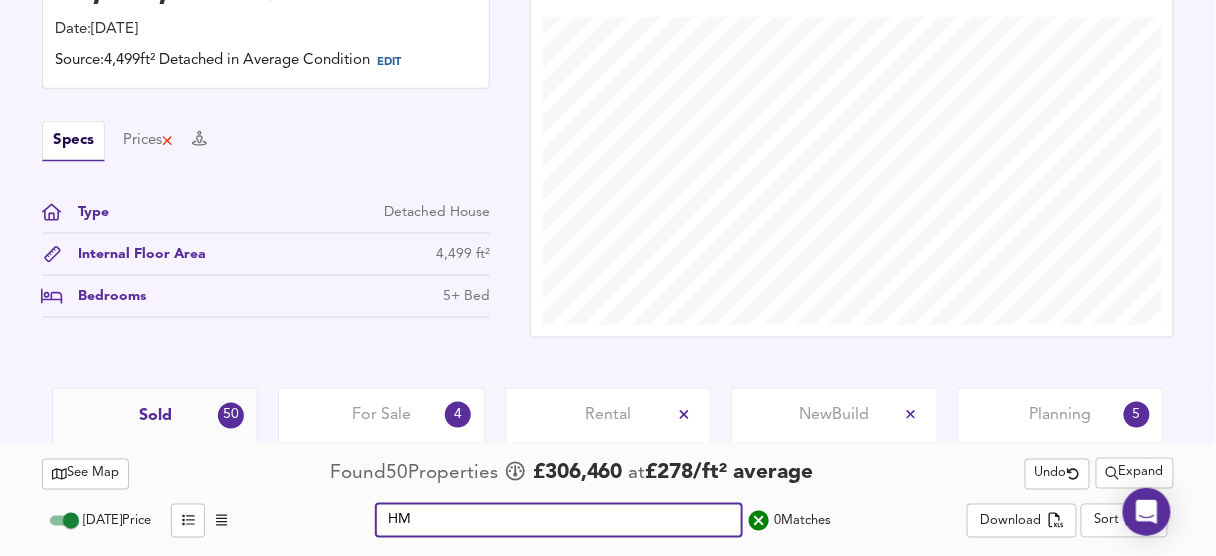 scroll, scrollTop: 564, scrollLeft: 0, axis: vertical 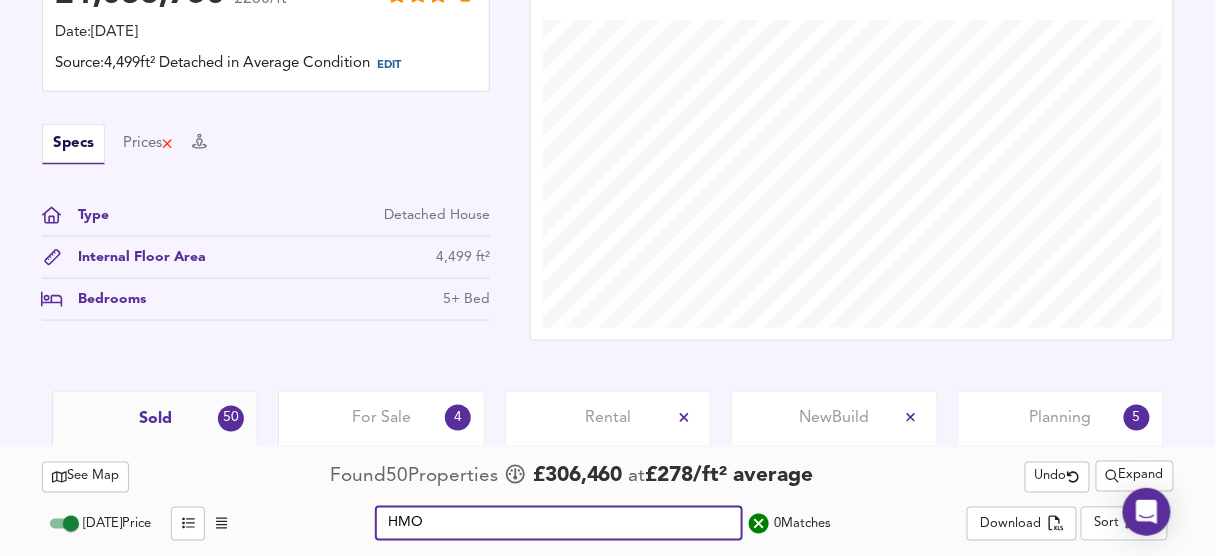 type on "HMO" 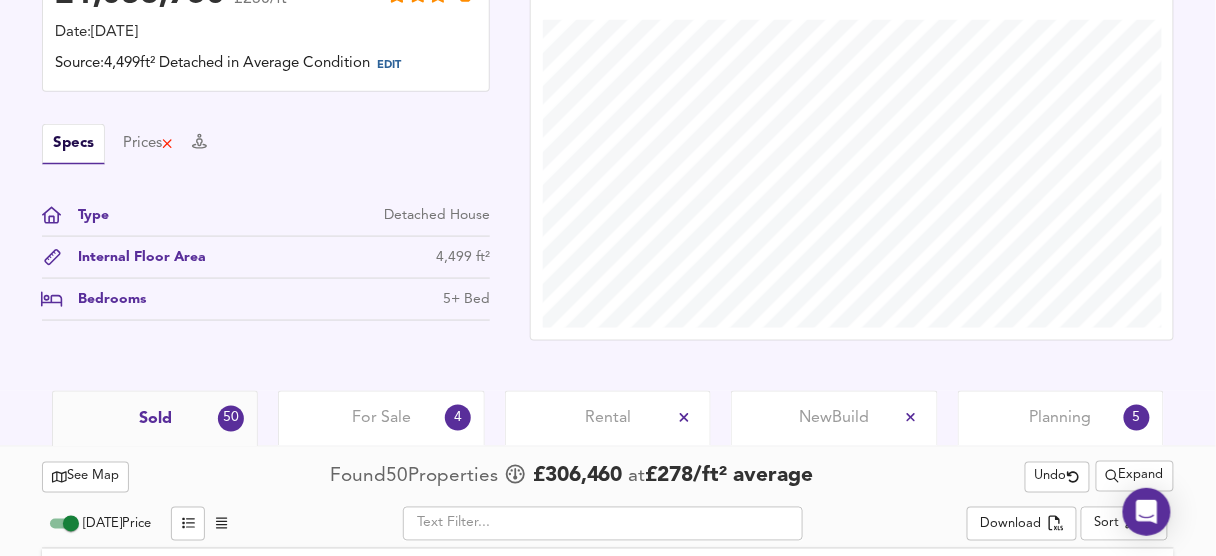 scroll, scrollTop: 964, scrollLeft: 0, axis: vertical 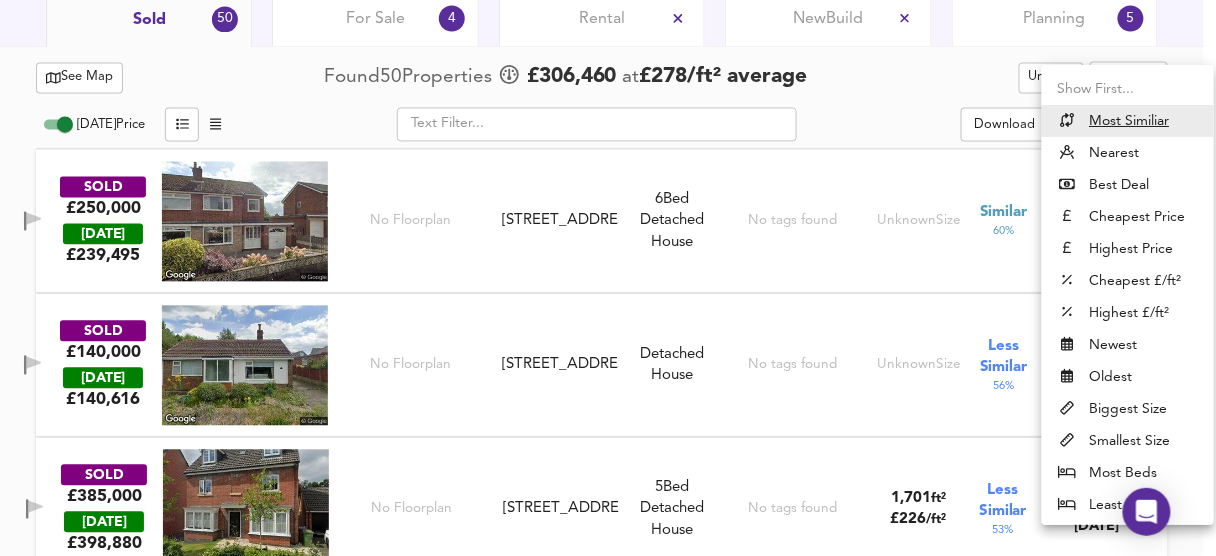 click on "Map Search Valuation    166 Log out [STREET_ADDRESS][PERSON_NAME] Download Share £ 1,036,750   £230/ft²   Date:  [DATE] Source:  4,499ft² Detached in Average Condition EDIT Specs Prices   Type Detached House Internal Floor Area 4,499 ft² Bedrooms 5+ Bed   Local Market Price History   Sold 50 For Sale 4 Rental New  Build Planning 5   See Map Found  50  Propert ies     £ 306,460   at  £ 278 / ft²   average    Undo       Expand [DATE]  Price           ​ Download   Sort   similarityscore ​ SOLD £250,000   [DATE]  £ 239,495 [STREET_ADDRESS] [STREET_ADDRESS] 6  Bed   Detached House No tags found Unknown  Size Similar 60 % [DATE] SOLD £140,000   [DATE]  £ 140,616 No Floorplan [STREET_ADDRESS][GEOGRAPHIC_DATA][STREET_ADDRESS] Detached House No tags found Unknown  Size Less Similar 56 % [DATE] SOLD £385,000   [DATE]  £ 398,880 No Floorplan [STREET_ADDRESS] 5  Bed   Detached House /" at bounding box center [608, -686] 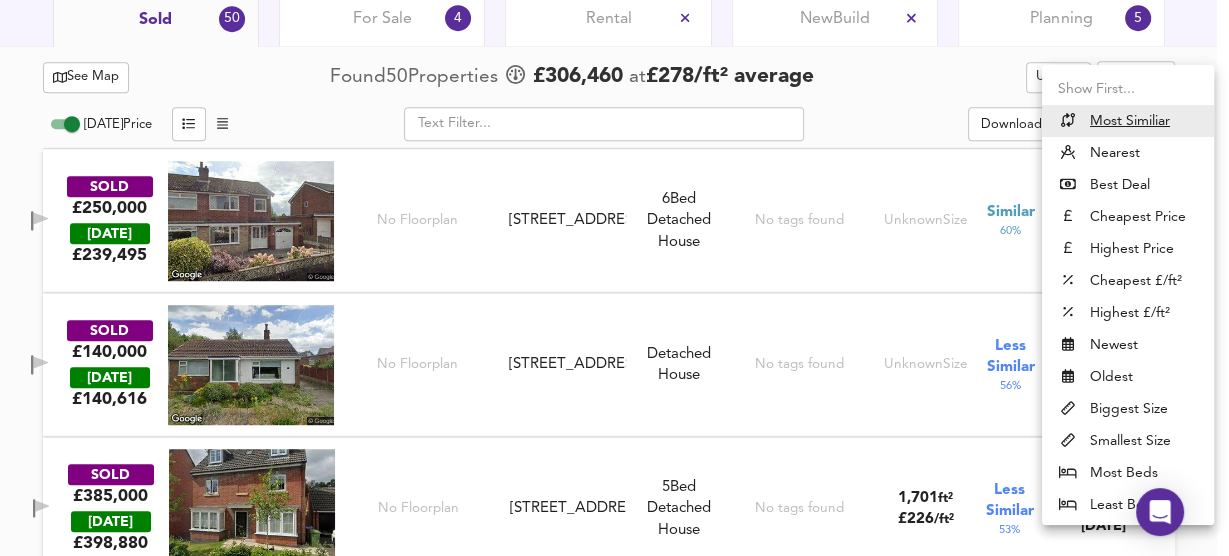 click on "Most Beds" at bounding box center [1128, 473] 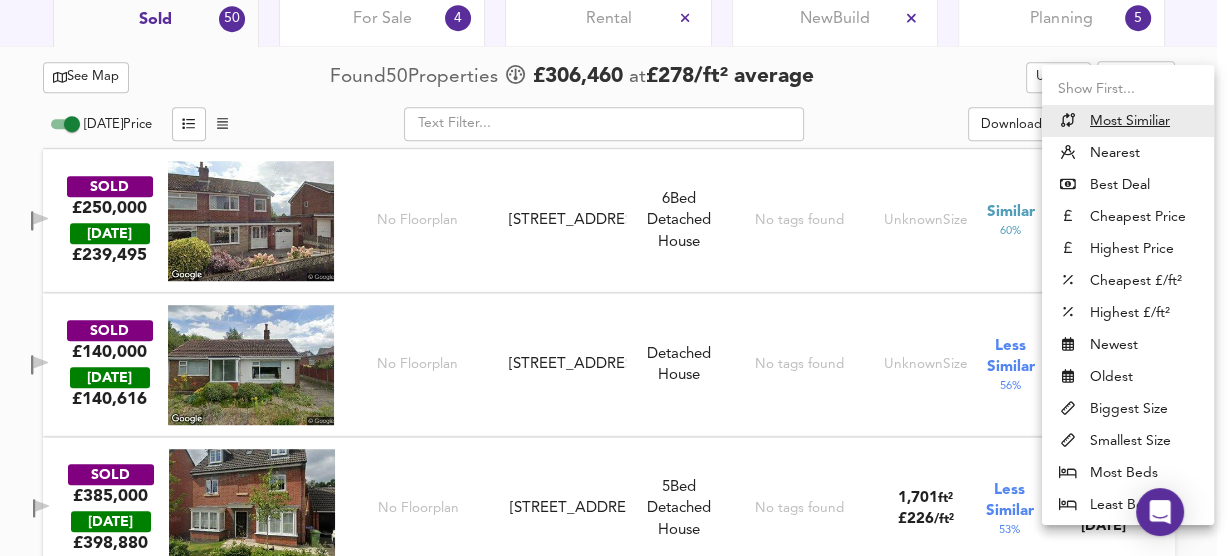 type on "mostbeds" 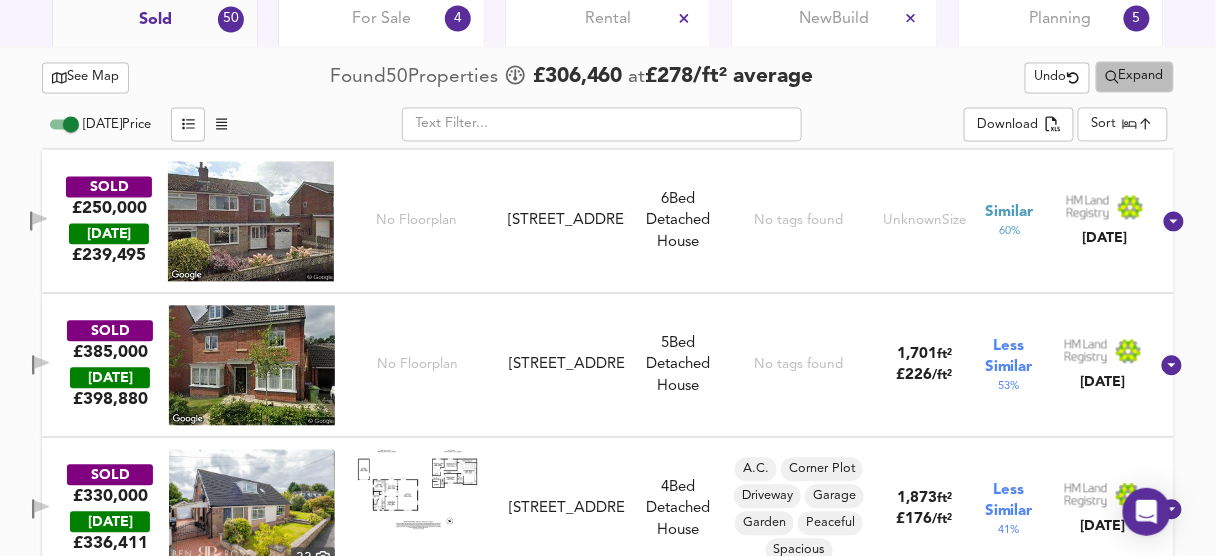 click on "Expand" at bounding box center [1135, 76] 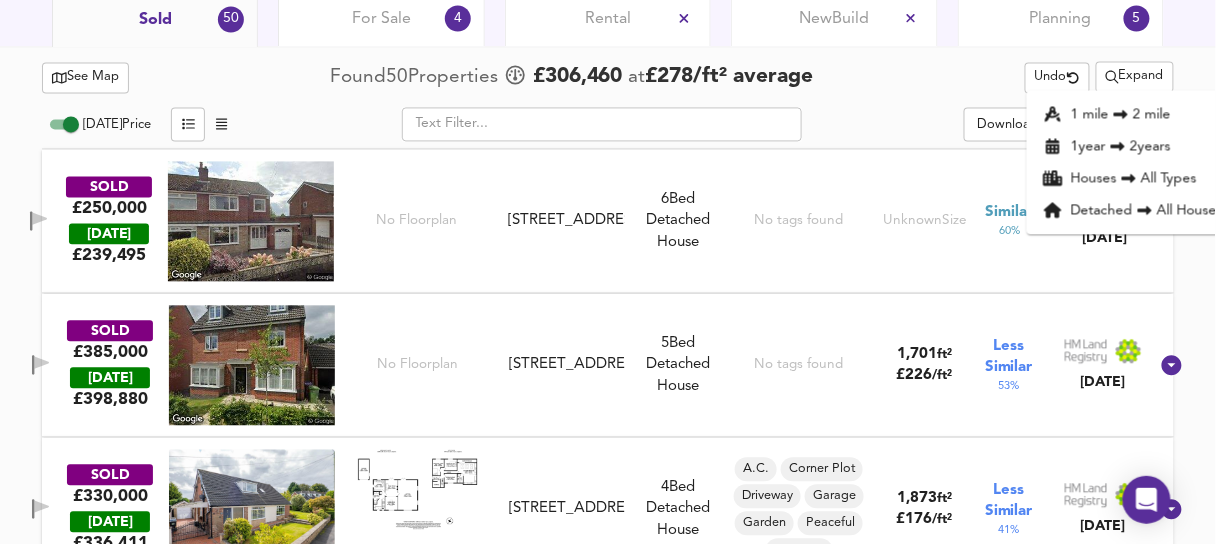 click 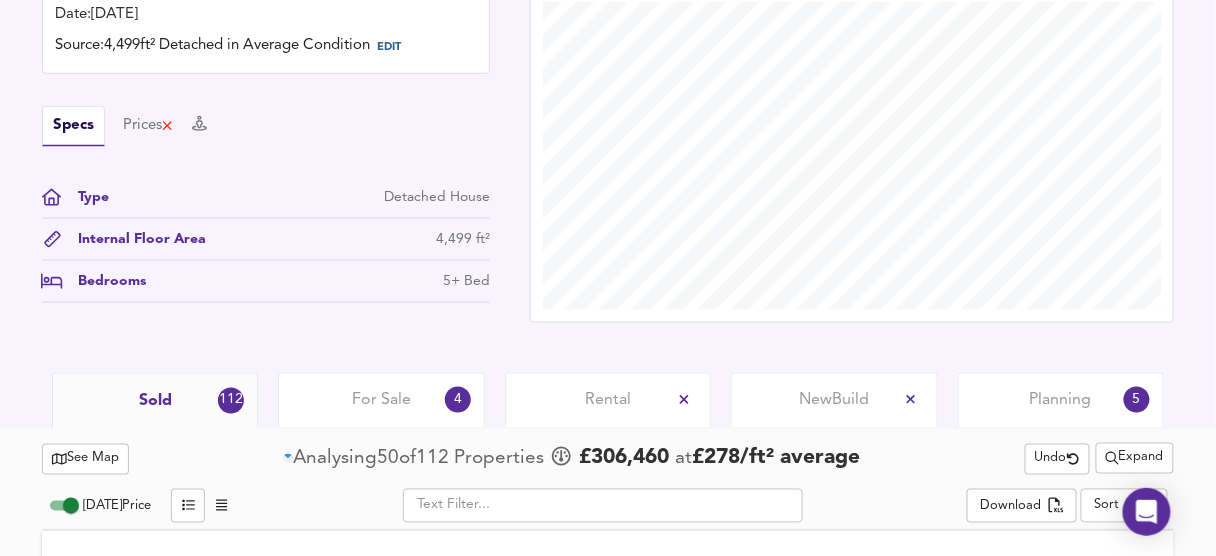 scroll, scrollTop: 964, scrollLeft: 0, axis: vertical 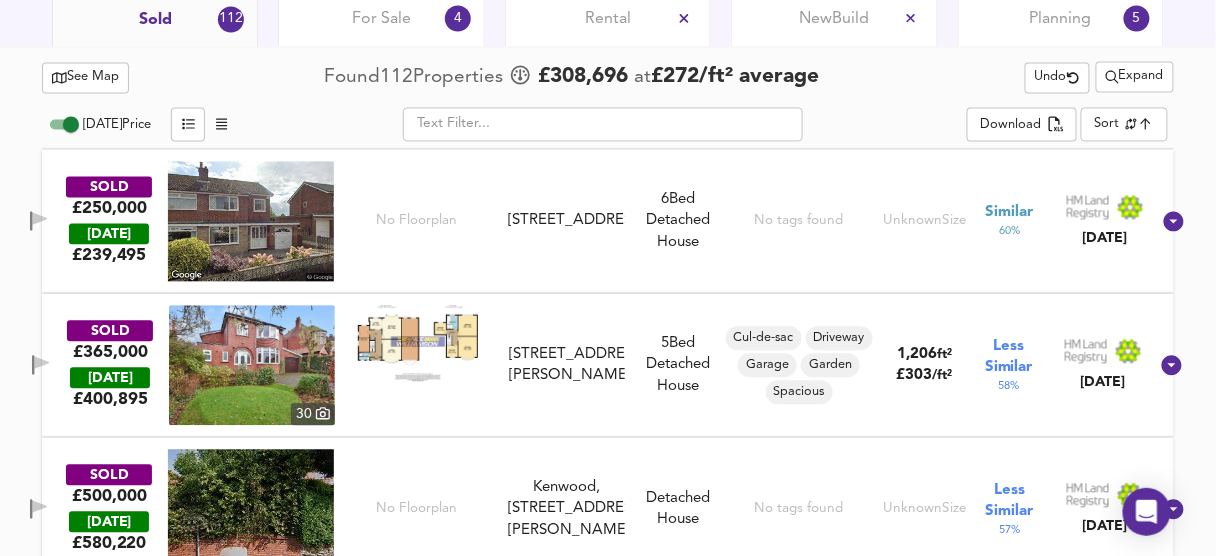 click on "Map Search Valuation    166 Log out [STREET_ADDRESS][PERSON_NAME] Download Share £ 1,036,750   £230/ft²   Date:  [DATE] Source:  4,499ft² Detached in Average Condition EDIT Specs Prices   Type Detached House Internal Floor Area 4,499 ft² Bedrooms 5+ Bed   Local Market Price History   Sold 112 For Sale 4 Rental New  Build Planning 5   See Map Found  112  Propert ies     £ 308,696   at  £ 272 / ft²   average    Undo       Expand [DATE]  Price           ​ Download   Sort   similarityscore ​ SOLD £250,000   [DATE]  £ 239,495 [STREET_ADDRESS] [STREET_ADDRESS] 6  Bed   Detached House No tags found Unknown  Size Similar 60 % [DATE] SOLD £365,000   [DATE]  £ 400,895   [GEOGRAPHIC_DATA][STREET_ADDRESS][PERSON_NAME] [STREET_ADDRESS][PERSON_NAME] 5  Bed   Detached House Cul-de-sac Driveway Garage Garden Spacious 1,206 ft² £ 303 / ft² Less Similar 58 % [DATE] SOLD £500,000   [DATE]  £ 580,220 No Floorplan Unknown" at bounding box center (608, -686) 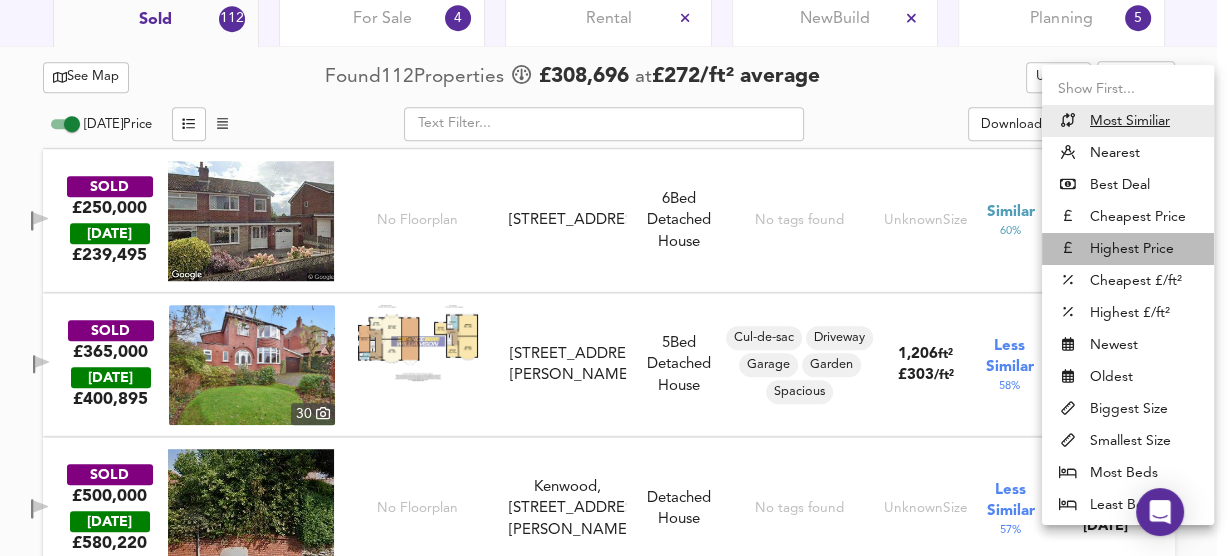 click on "Highest Price" at bounding box center (1128, 249) 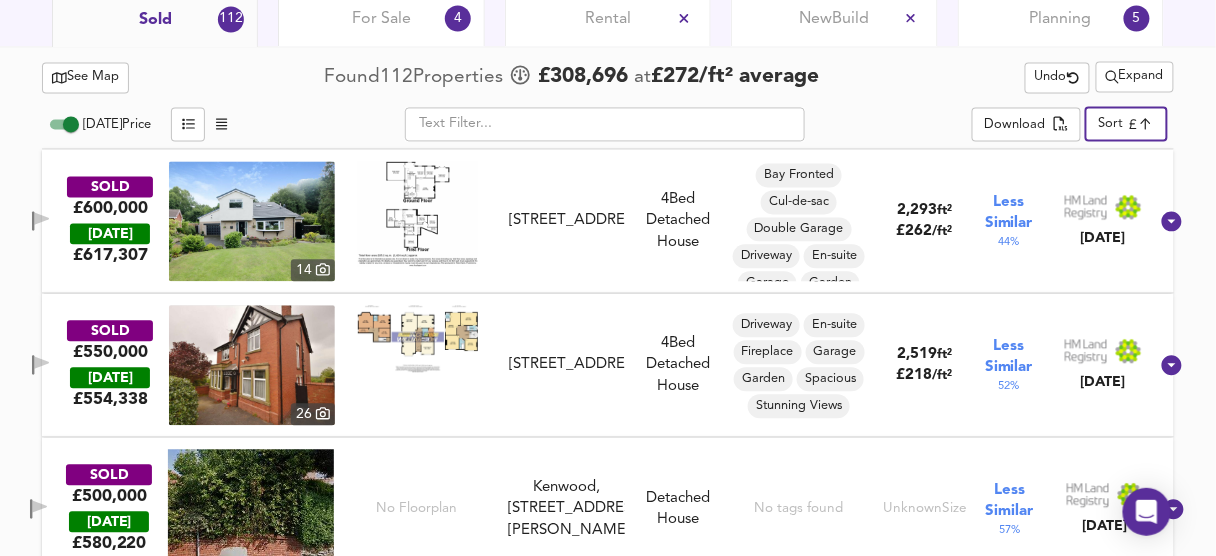 click on "Map Search Valuation    166 Log out [STREET_ADDRESS][PERSON_NAME] Download Share £ 1,036,750   £230/ft²   Date:  [DATE] Source:  4,499ft² Detached in Average Condition EDIT Specs Prices   Type Detached House Internal Floor Area 4,499 ft² Bedrooms 5+ Bed   Local Market Price History   Sold 112 For Sale 4 Rental New  Build Planning 5   See Map Found  112  Propert ies     £ 308,696   at  £ 272 / ft²   average    Undo       Expand [DATE]  Price           ​ Download   Sort   expensive ​ SOLD £600,000   [DATE]  £ 617,307   14     34 Merefield, PR7 1UR 34 Merefield, PR7 1UR 4  Bed   Detached House Bay Fronted Cul-de-sac Double Garage Driveway En-suite Garage Garden Raised Deck 2,293 ft² £ 262 / ft² Less Similar 44 % [DATE] SOLD £550,000   [DATE]  £ 554,338   [STREET_ADDRESS][GEOGRAPHIC_DATA][STREET_ADDRESS] 4  Bed   Detached House Driveway En-suite Fireplace Garage Garden Spacious Stunning Views 2,519 ft² £ 218 / ft² 52" at bounding box center (608, -686) 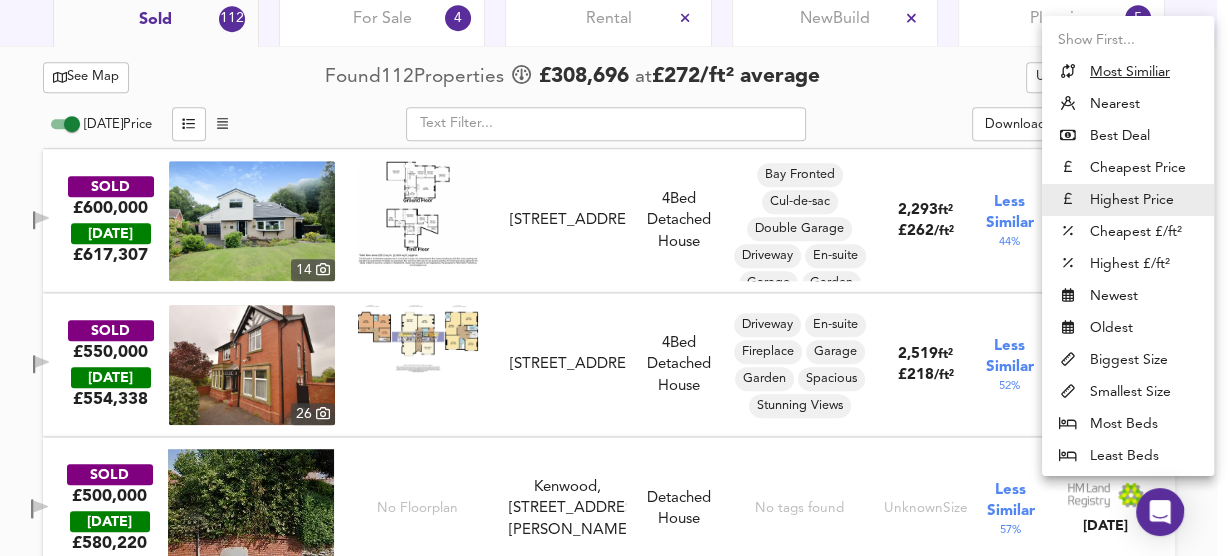 click on "Most Beds" at bounding box center [1128, 424] 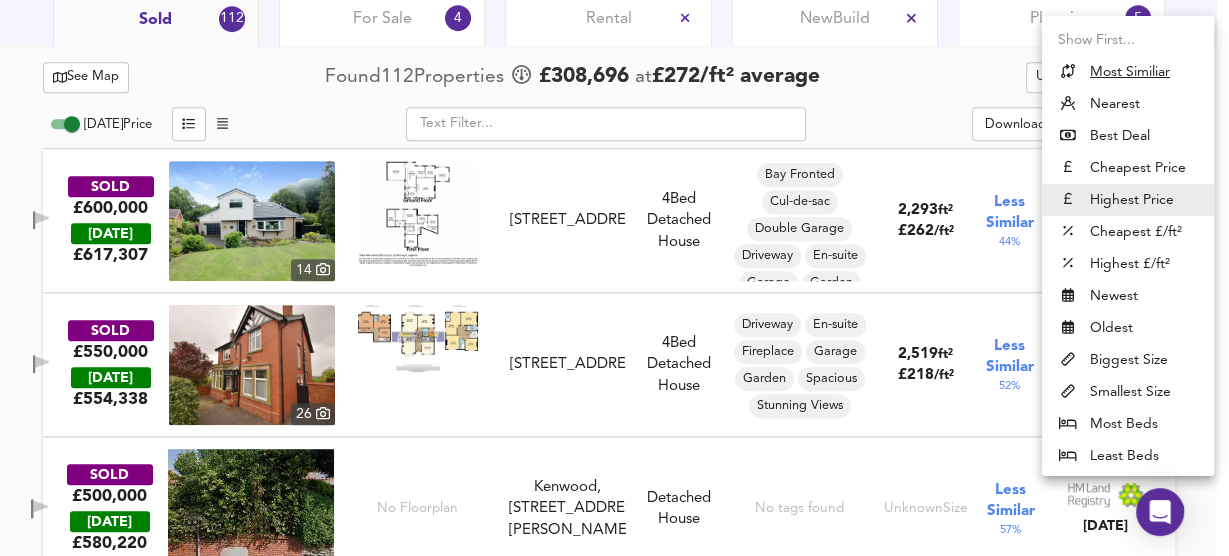 type on "mostbeds" 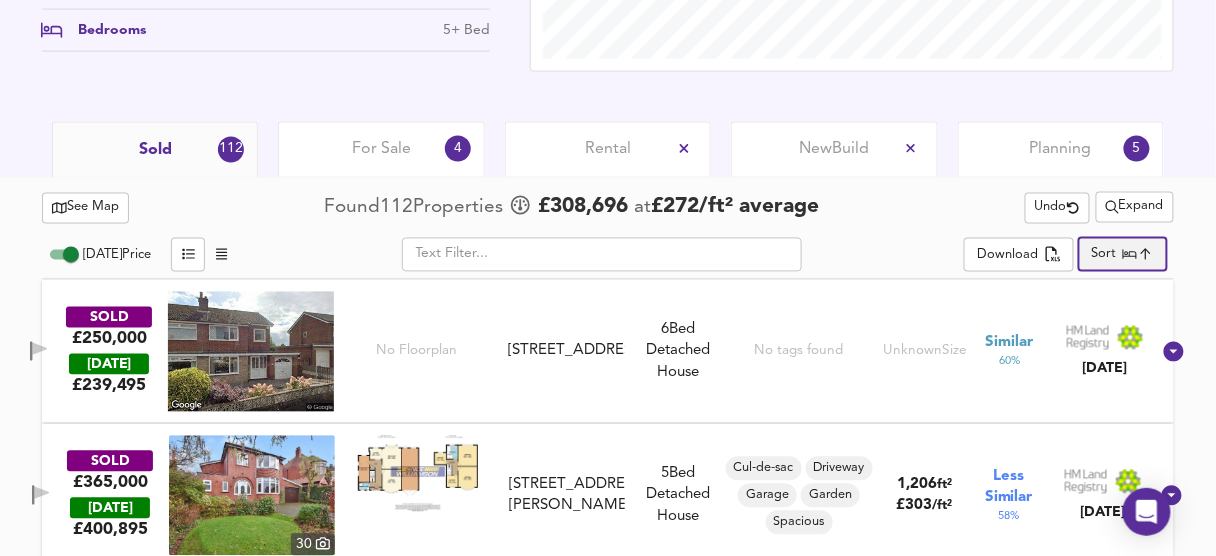 scroll, scrollTop: 880, scrollLeft: 0, axis: vertical 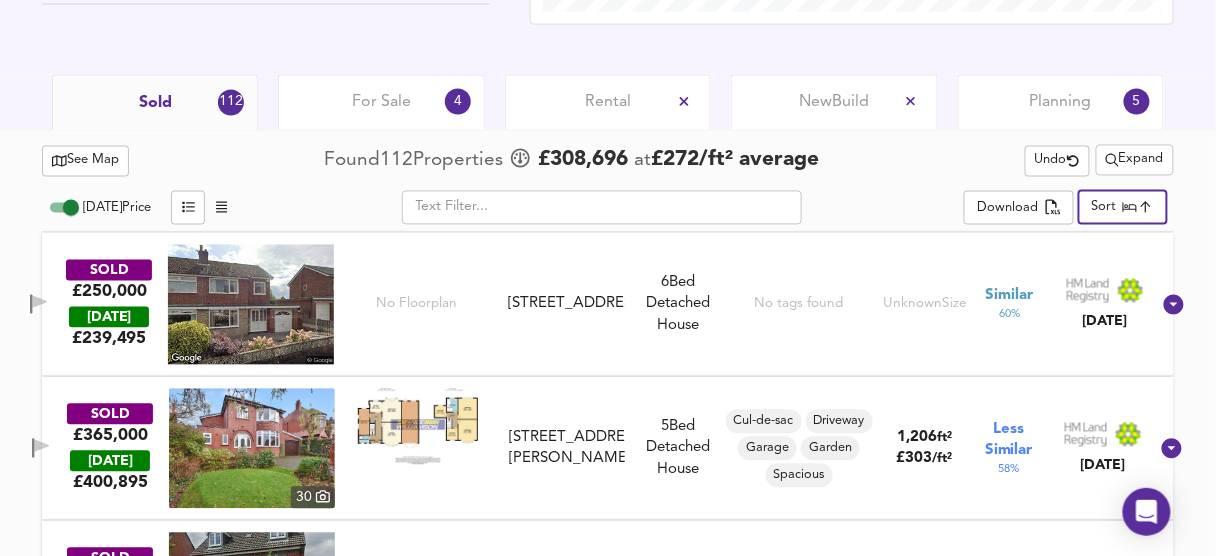 click on "Expand" at bounding box center [1135, 160] 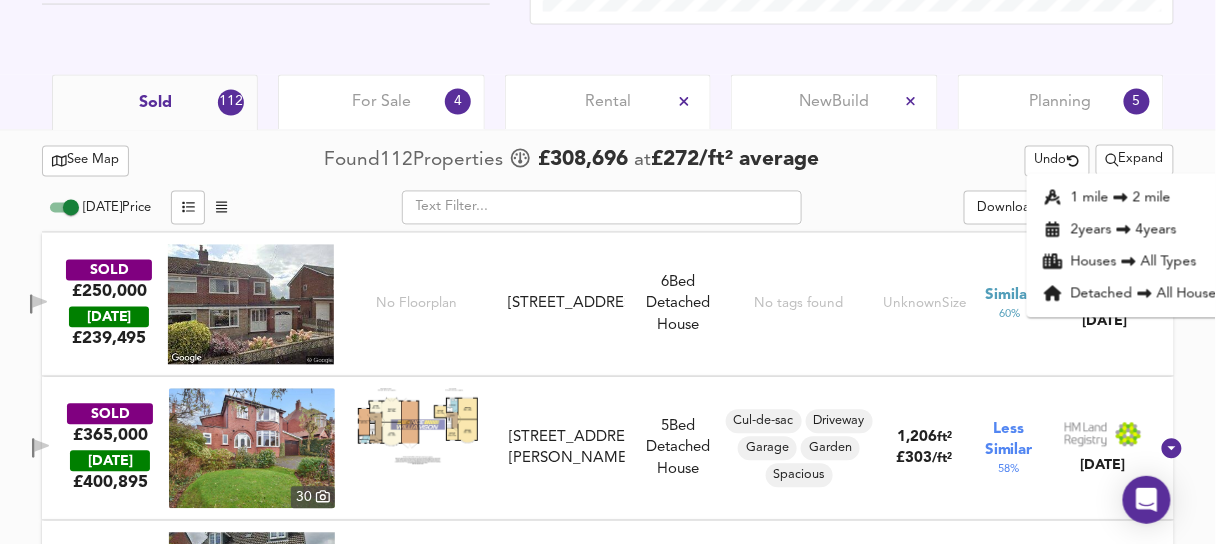 click on "1 mile 2 mile" at bounding box center [1133, 198] 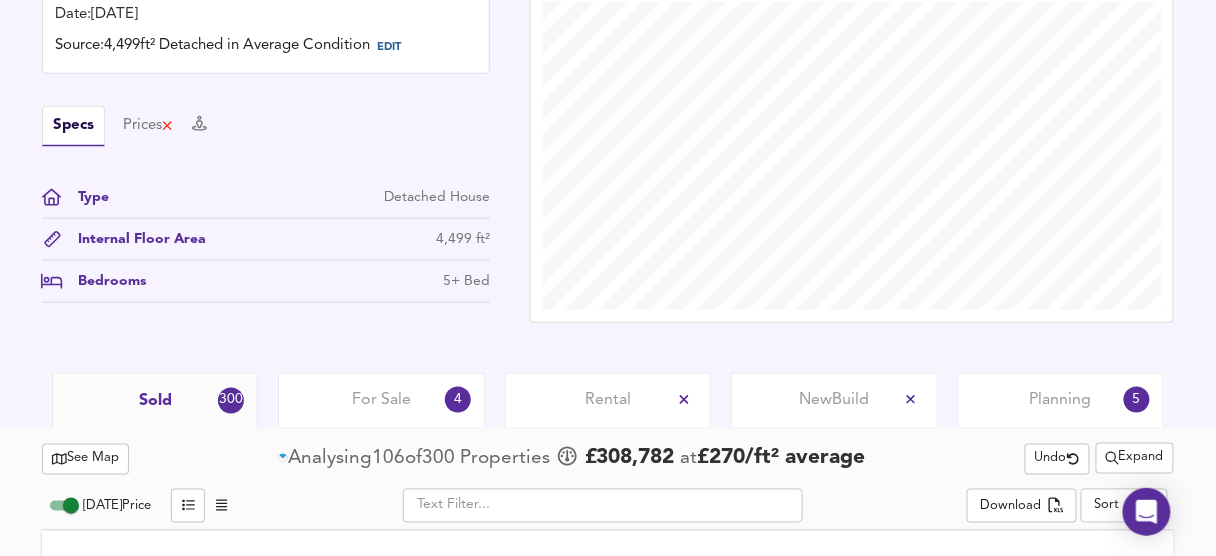 scroll, scrollTop: 880, scrollLeft: 0, axis: vertical 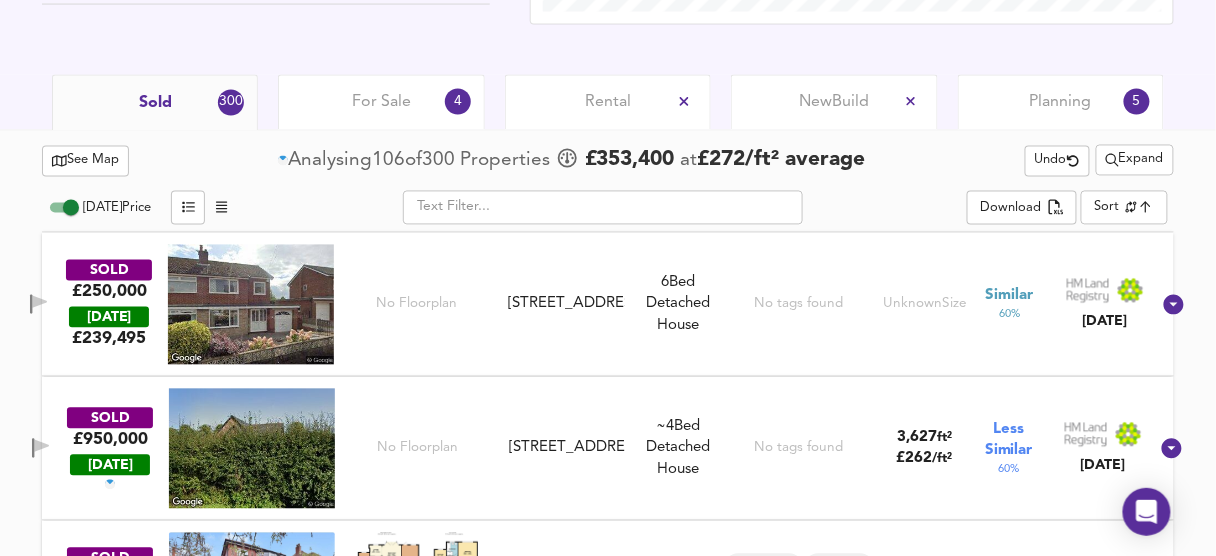 click on "Expand" at bounding box center [1135, 160] 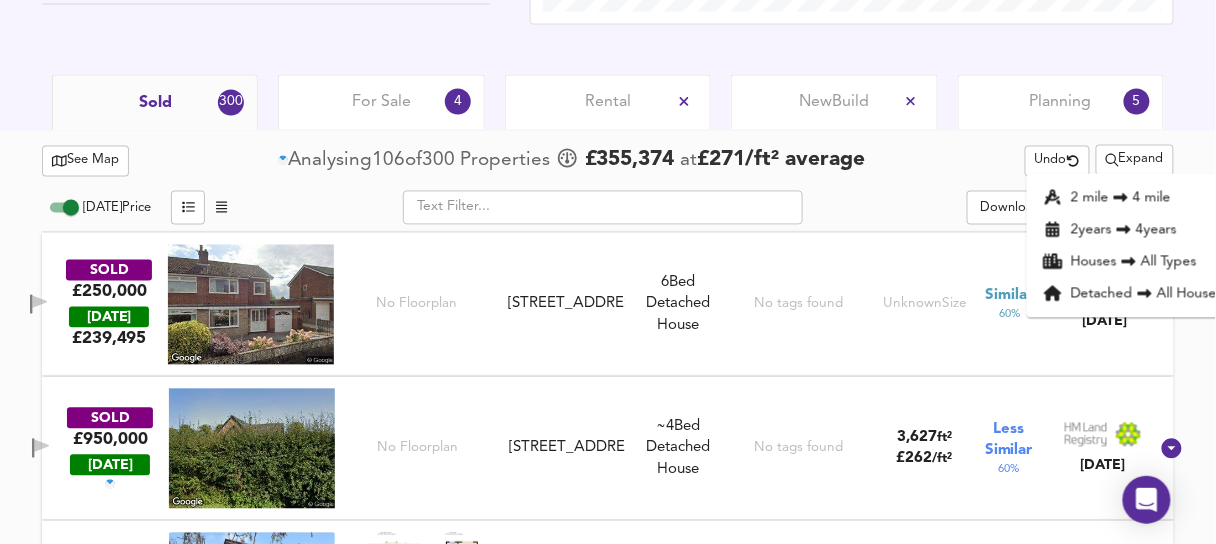 click 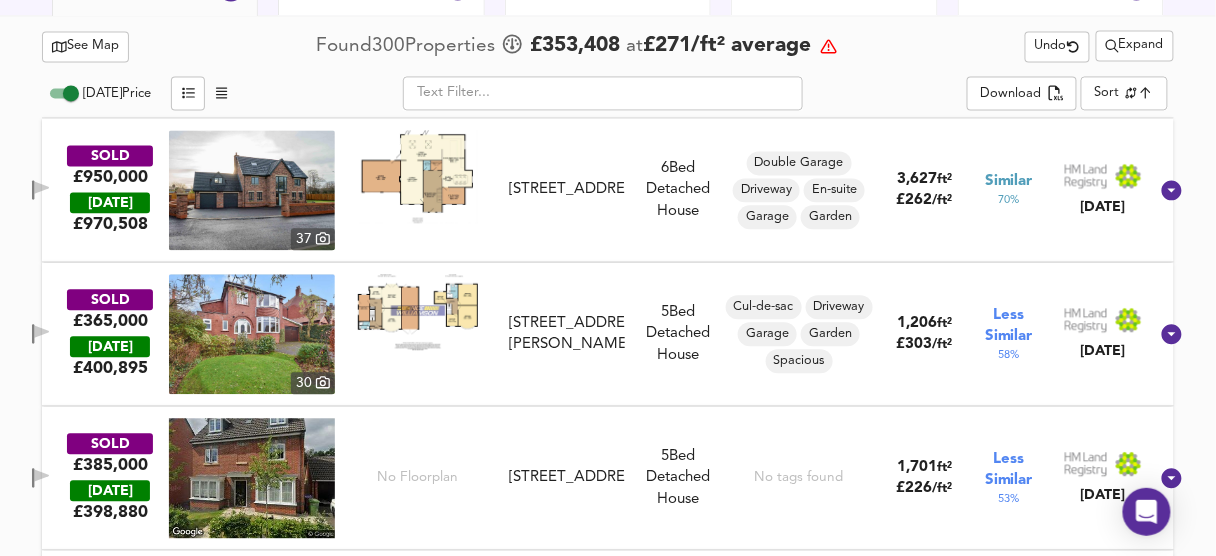 scroll, scrollTop: 960, scrollLeft: 0, axis: vertical 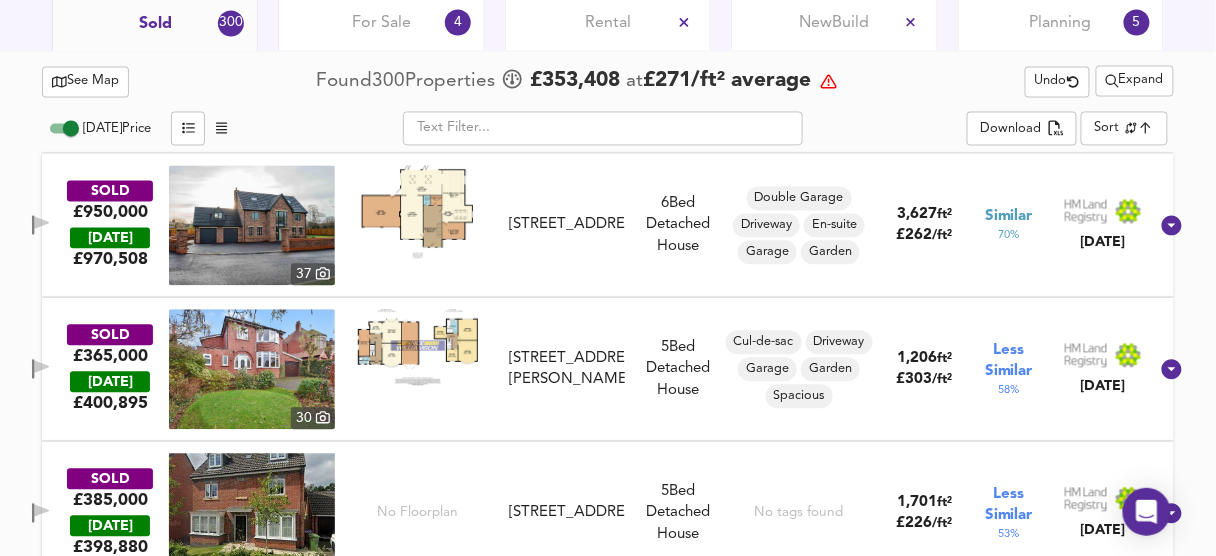 click on "Map Search Valuation    166 Log out [STREET_ADDRESS][PERSON_NAME] Download Share £ 1,036,750   £230/ft²   Date:  [DATE] Source:  4,499ft² Detached in Average Condition EDIT Specs Prices   Type Detached House Internal Floor Area 4,499 ft² Bedrooms 5+ Bed   Local Market Price History   Sold 300 For Sale 4 Rental New  Build Planning 5   See Map Found  300  Propert ies     £ 353,408   at  £ 271 / ft²   average    Undo       Expand [DATE]  Price           ​ Download   Sort   similarityscore ​ SOLD £950,000   [DATE]  £ 970,508   [GEOGRAPHIC_DATA][STREET_ADDRESS] [STREET_ADDRESS] 6  Bed   Detached House [GEOGRAPHIC_DATA] En-suite Garage Garden 3,627 ft² £ 262 / ft² Similar 70 % [DATE] SOLD £365,000   [DATE]  £ 400,895   [GEOGRAPHIC_DATA][STREET_ADDRESS][PERSON_NAME] [STREET_ADDRESS][PERSON_NAME] 5  Bed   Detached House Cul-de-sac Driveway Garage Garden Spacious 1,206 ft² £ 303 / ft² Less Similar 58 % [DATE]   5" at bounding box center [608, -682] 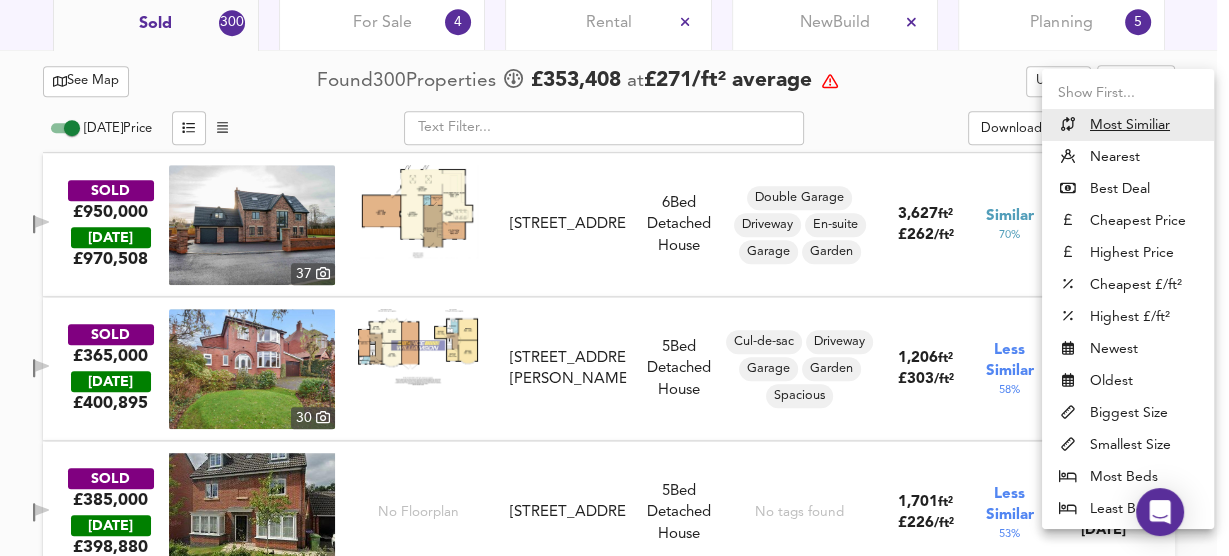 click on "Most Beds" at bounding box center (1128, 477) 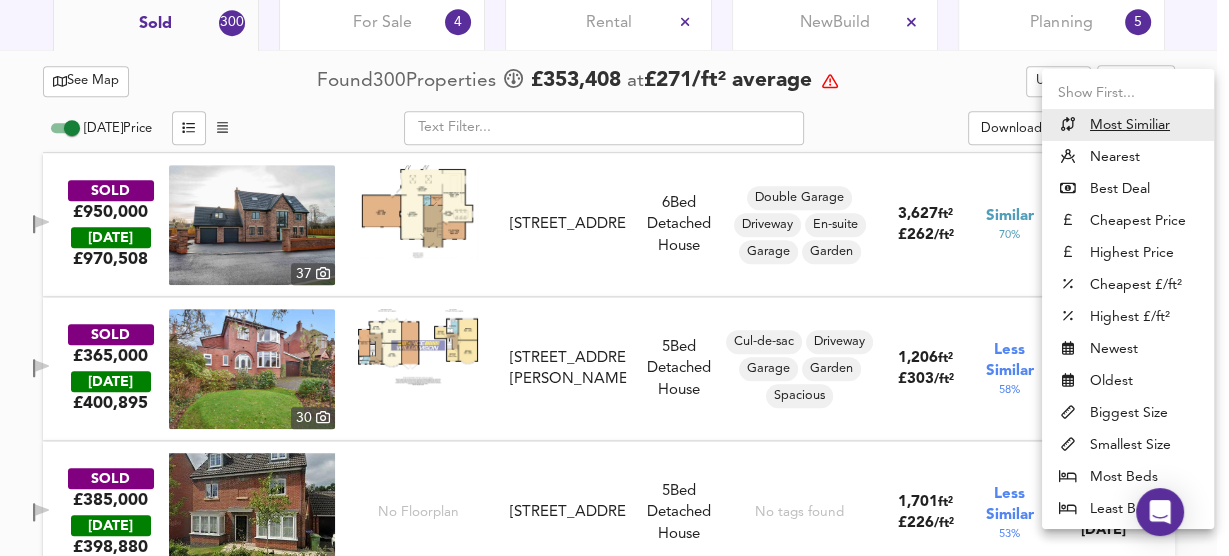 type on "mostbeds" 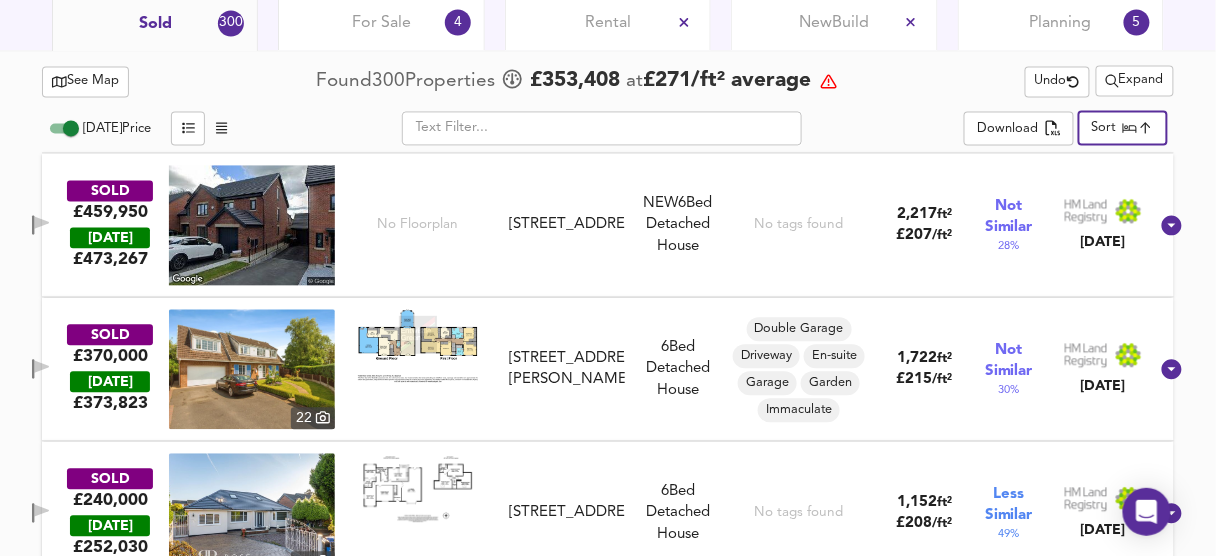 click at bounding box center (602, 128) 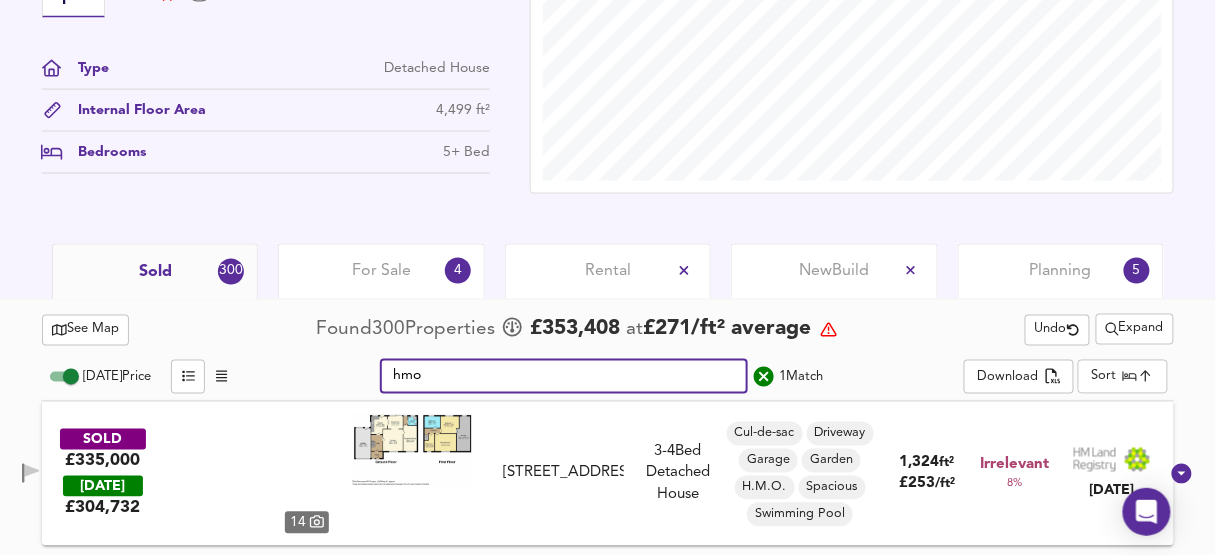 scroll, scrollTop: 708, scrollLeft: 0, axis: vertical 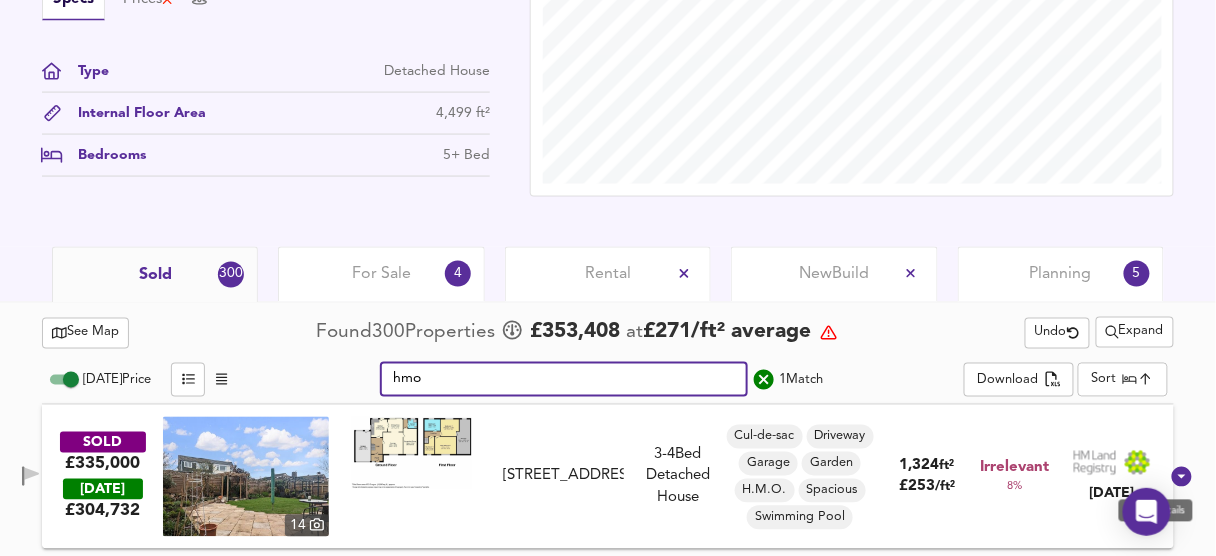 type on "hmo" 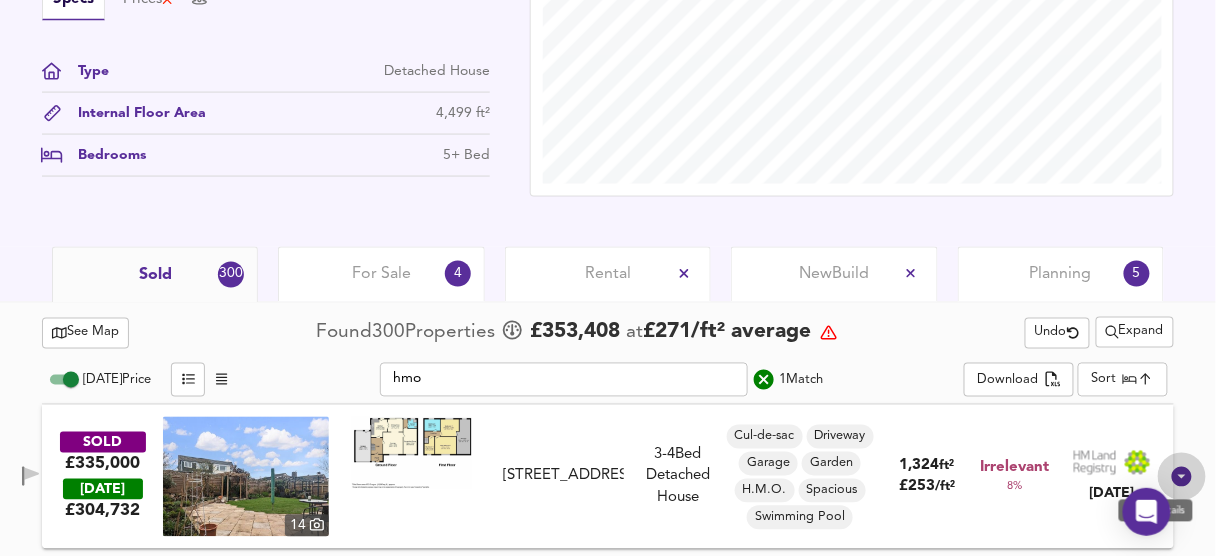 click 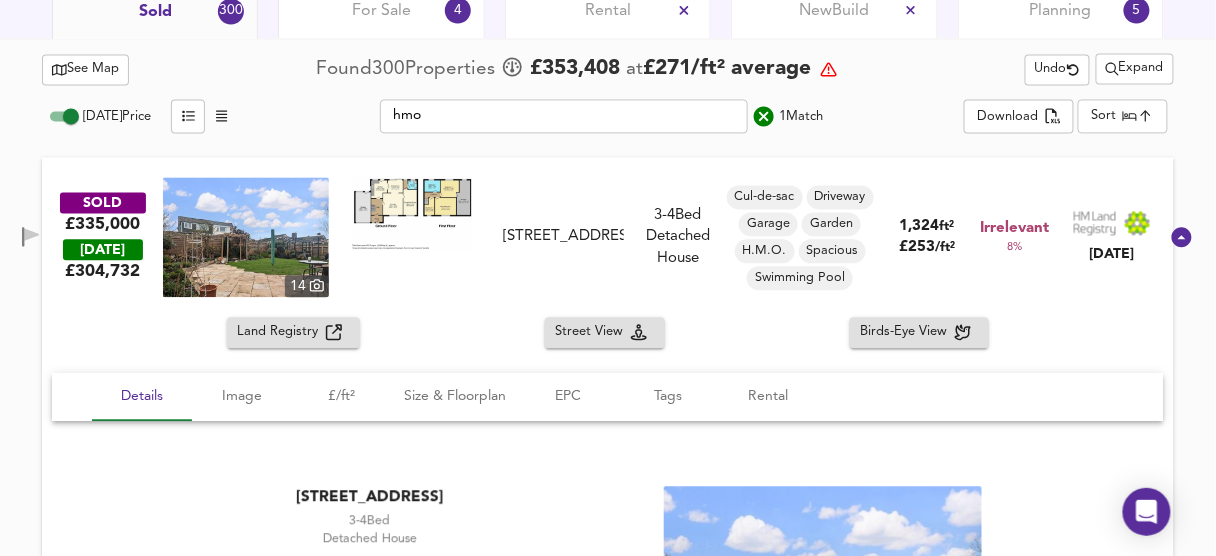 scroll, scrollTop: 1108, scrollLeft: 0, axis: vertical 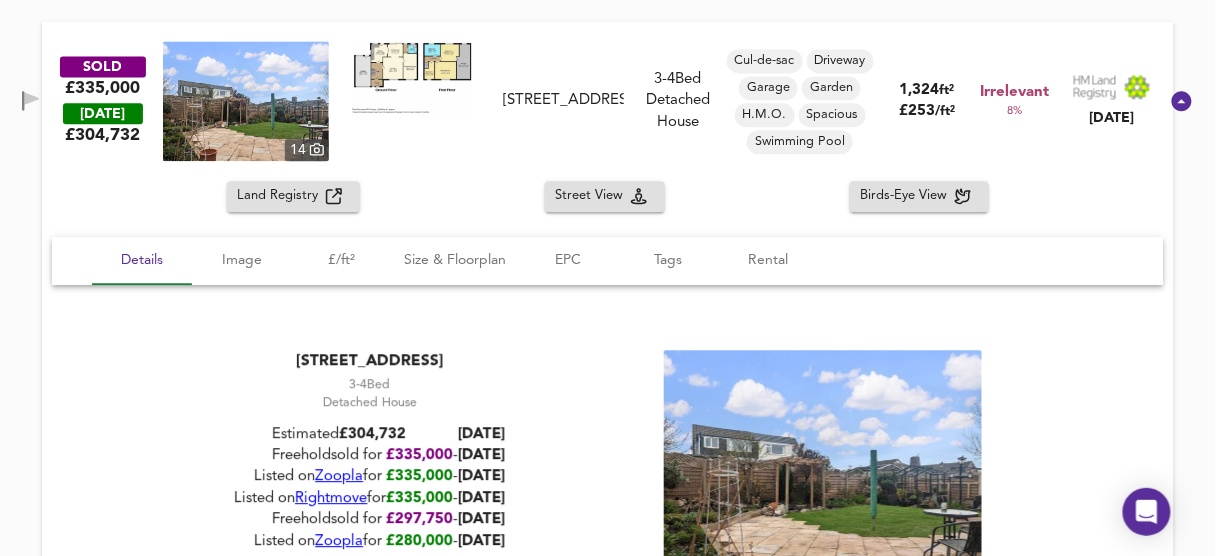 click on "Rightmove" at bounding box center [331, 498] 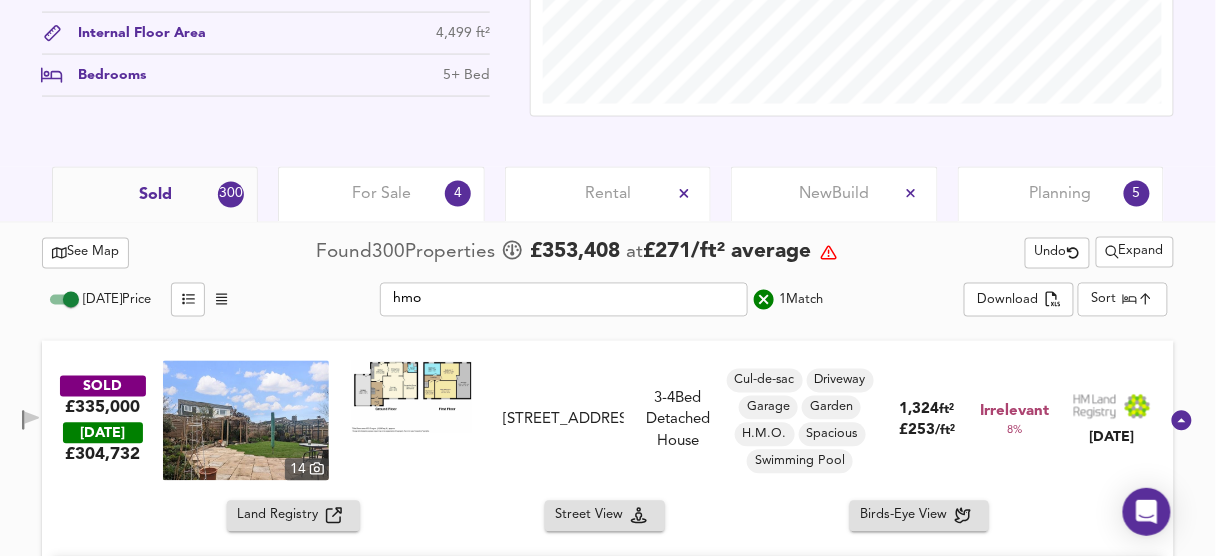 scroll, scrollTop: 868, scrollLeft: 0, axis: vertical 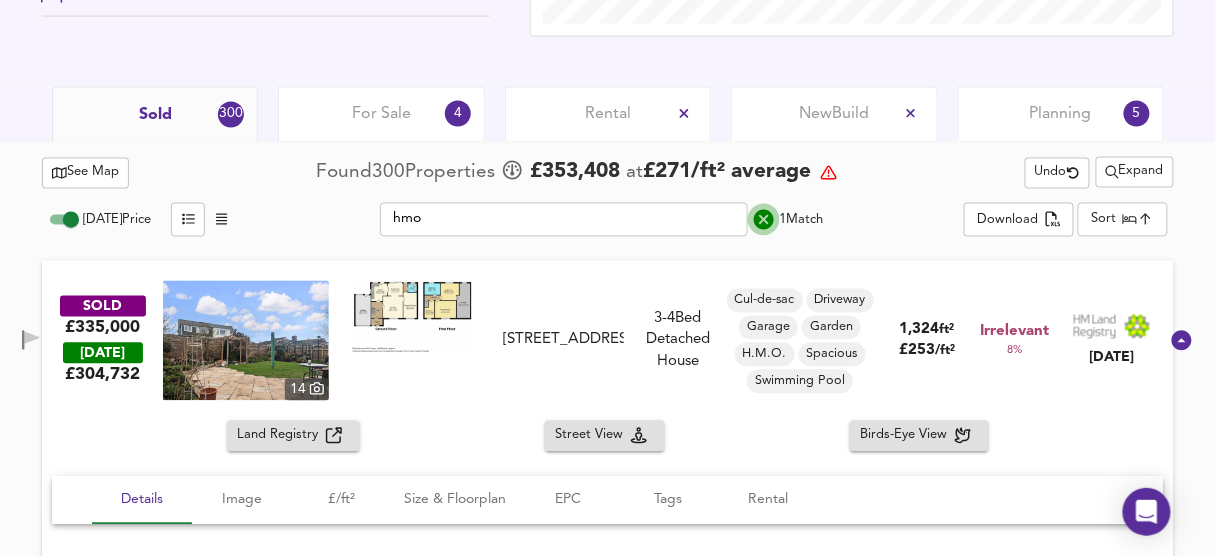 click 